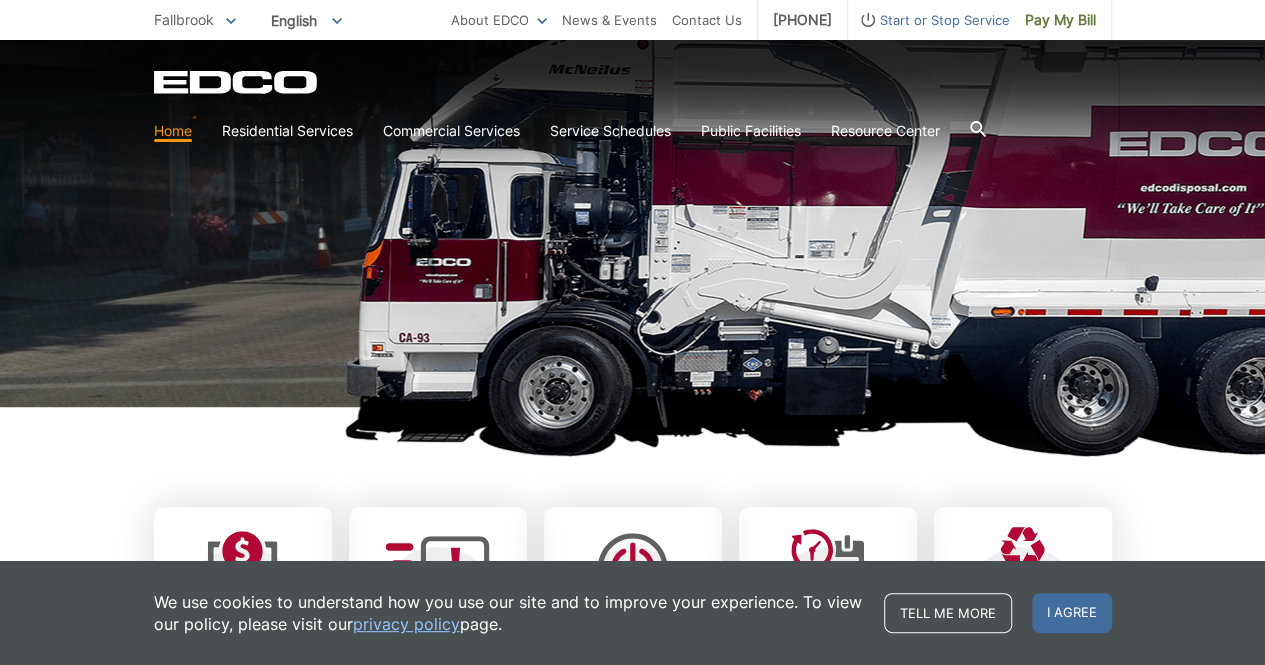 scroll, scrollTop: 234, scrollLeft: 0, axis: vertical 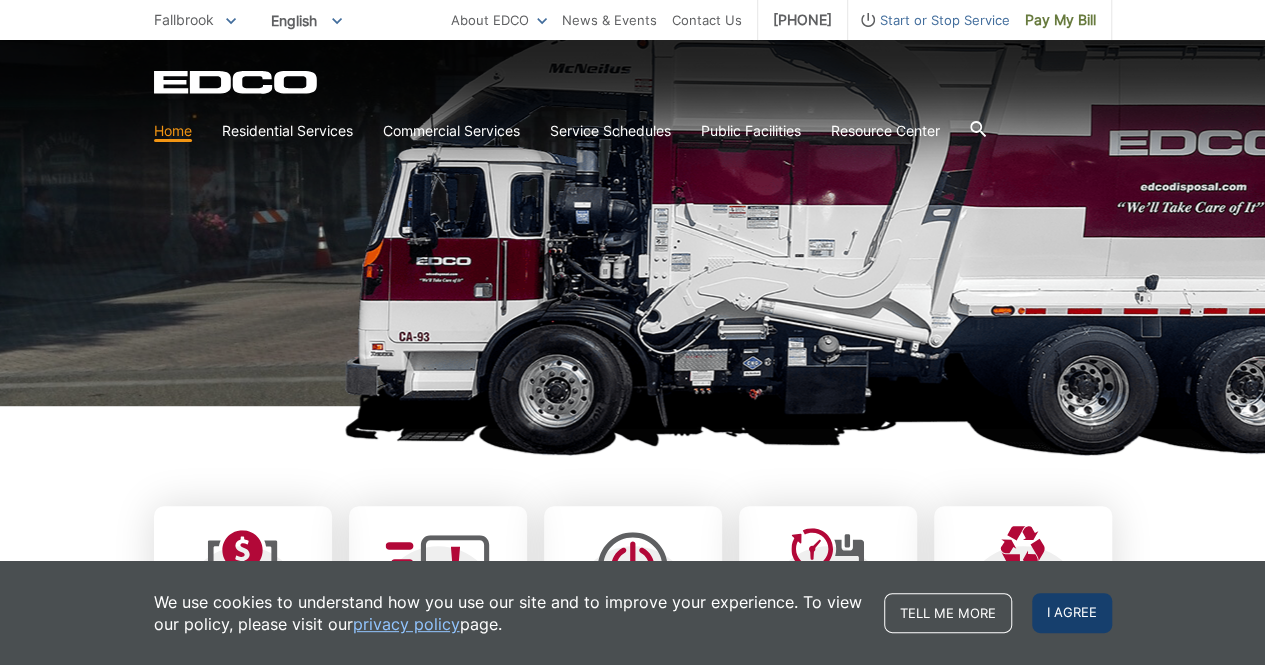 click on "I agree" at bounding box center [1072, 613] 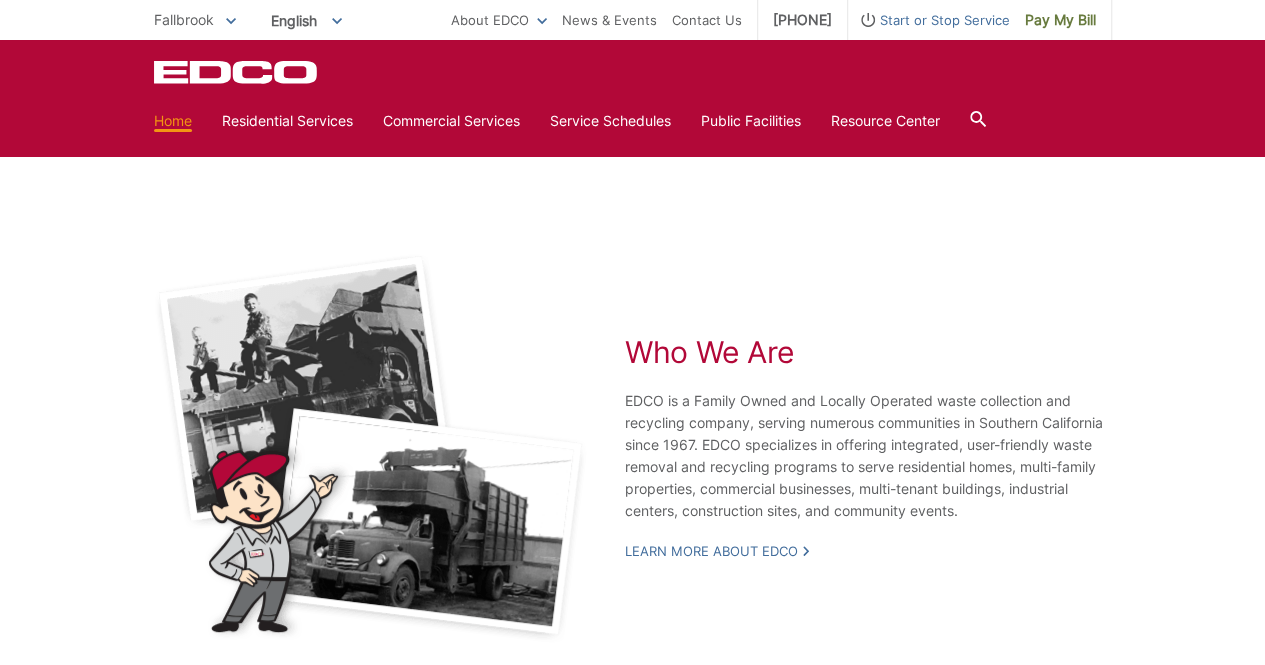 scroll, scrollTop: 3275, scrollLeft: 0, axis: vertical 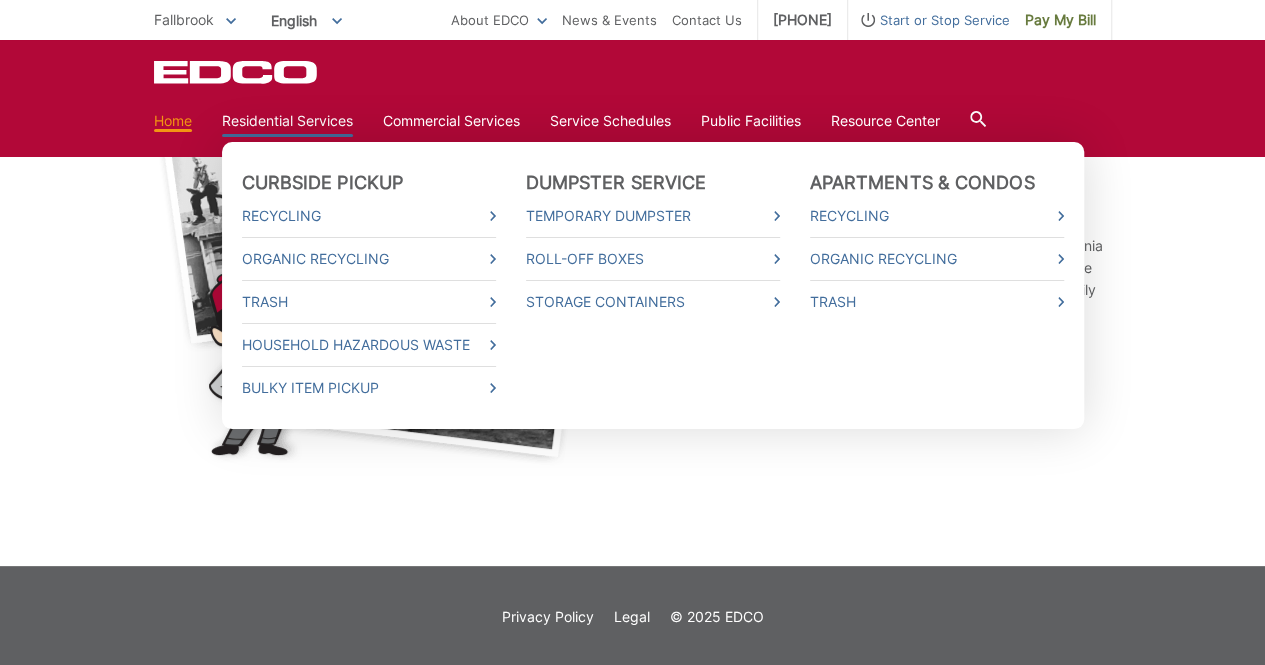 click on "Residential Services" at bounding box center [287, 121] 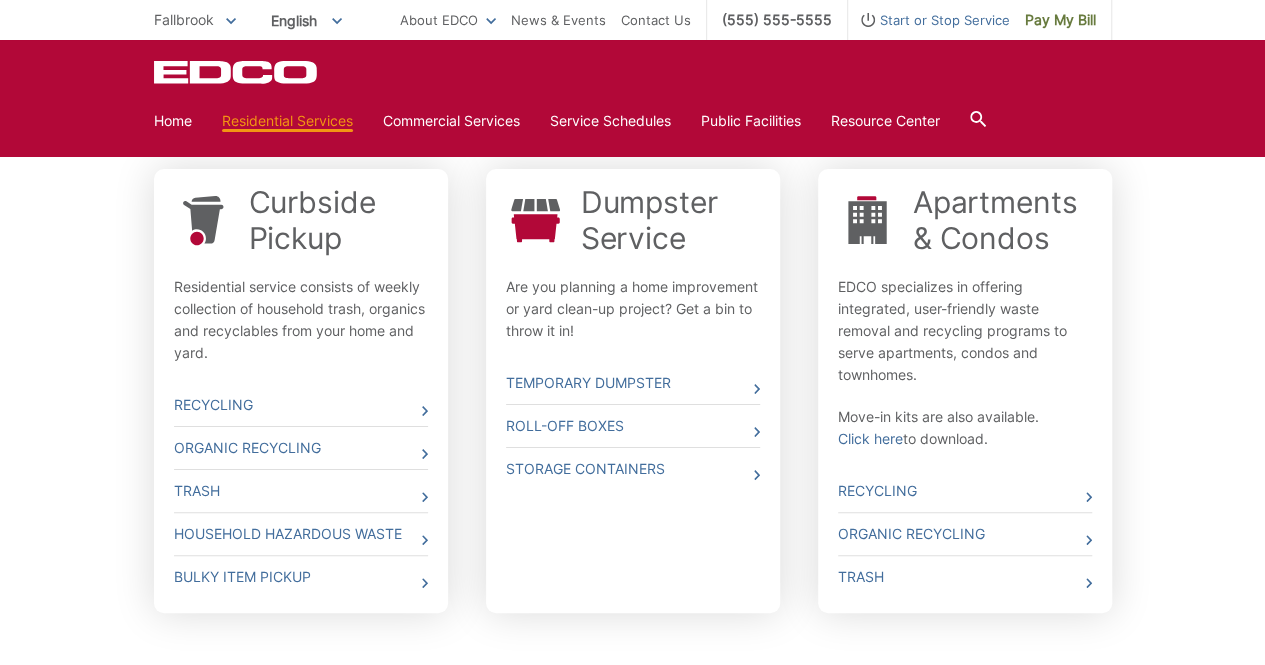 scroll, scrollTop: 632, scrollLeft: 0, axis: vertical 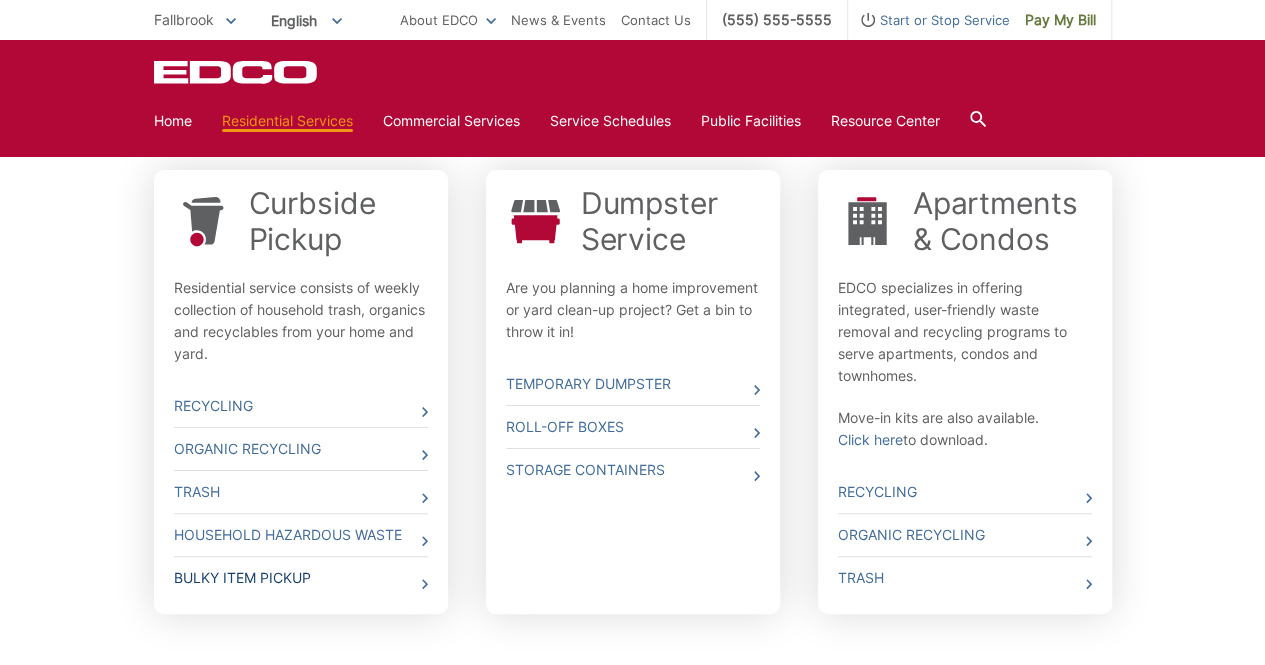 click on "Bulky Item Pickup" at bounding box center [301, 578] 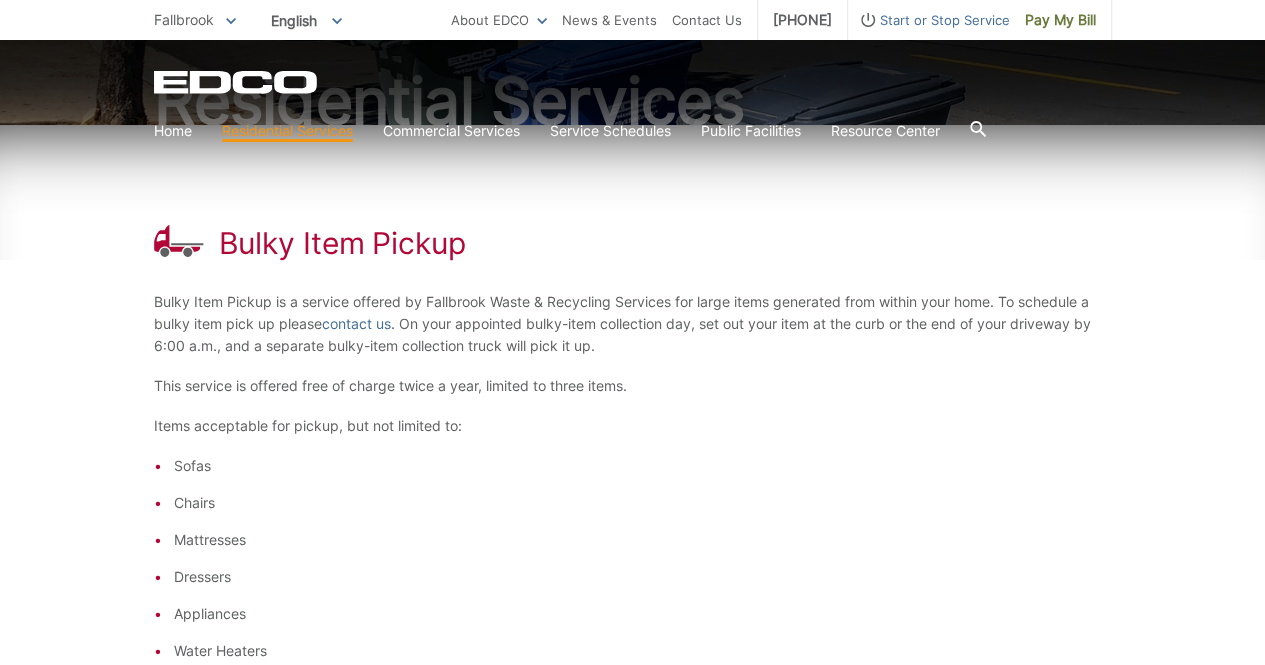 scroll, scrollTop: 224, scrollLeft: 0, axis: vertical 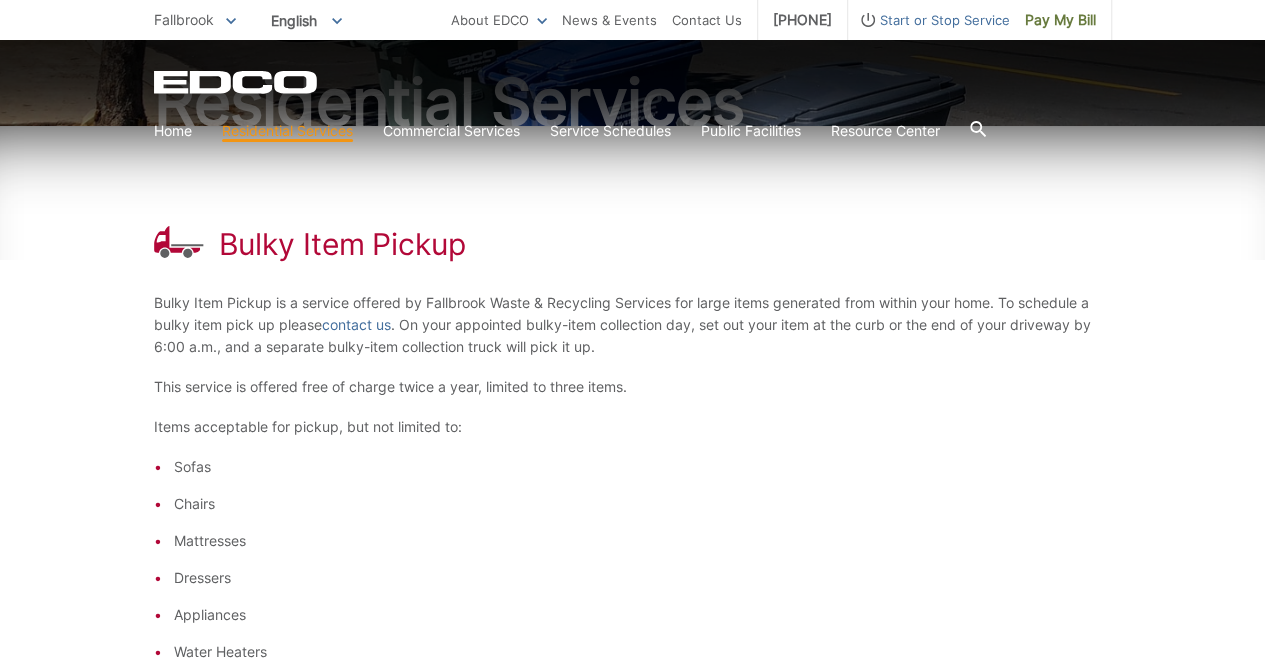 drag, startPoint x: 568, startPoint y: 495, endPoint x: 396, endPoint y: 375, distance: 209.72363 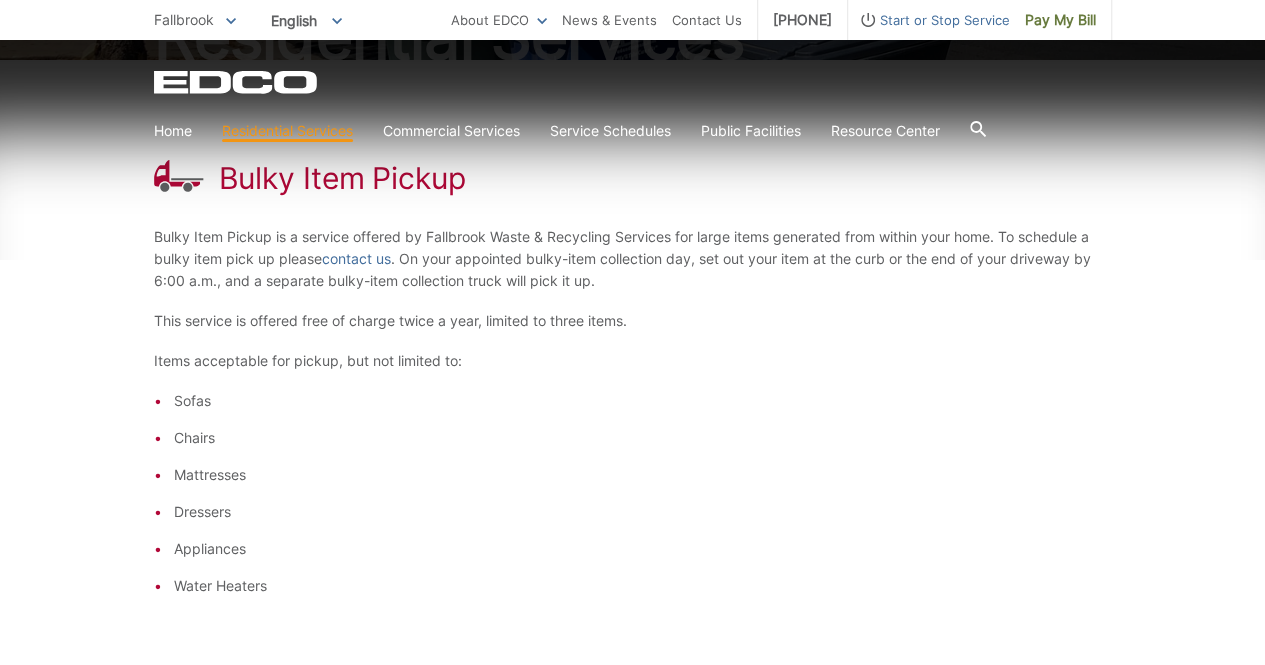 scroll, scrollTop: 289, scrollLeft: 0, axis: vertical 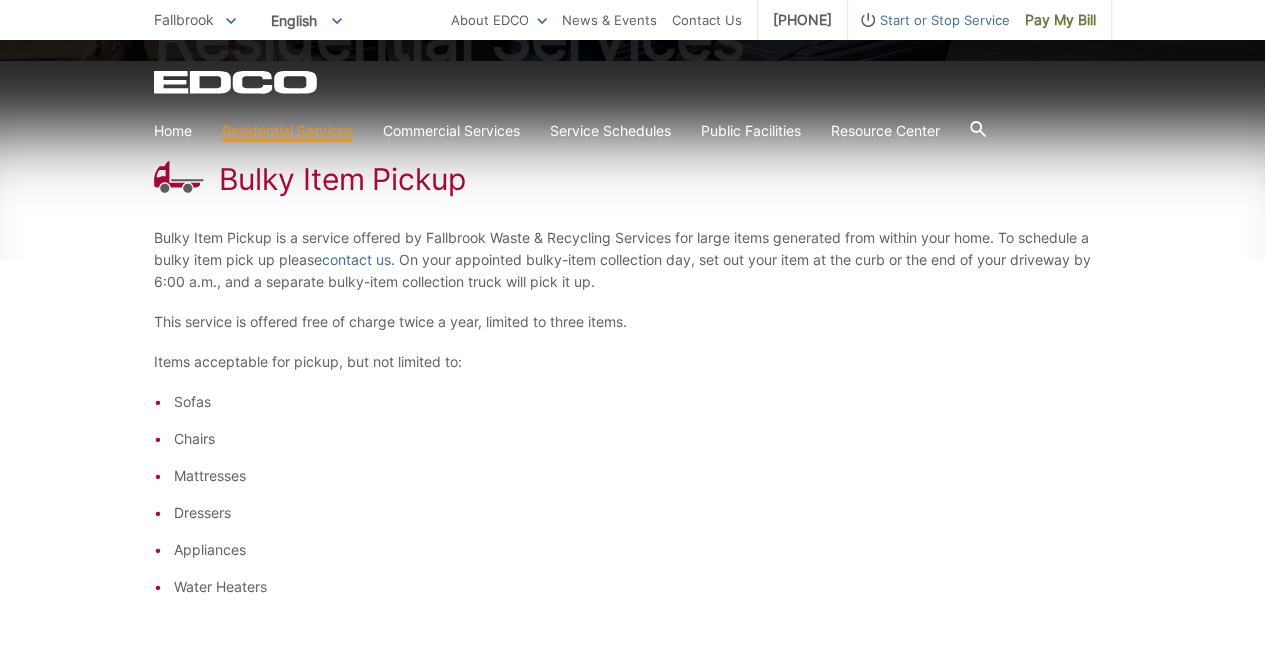 drag, startPoint x: 396, startPoint y: 375, endPoint x: 68, endPoint y: 335, distance: 330.43002 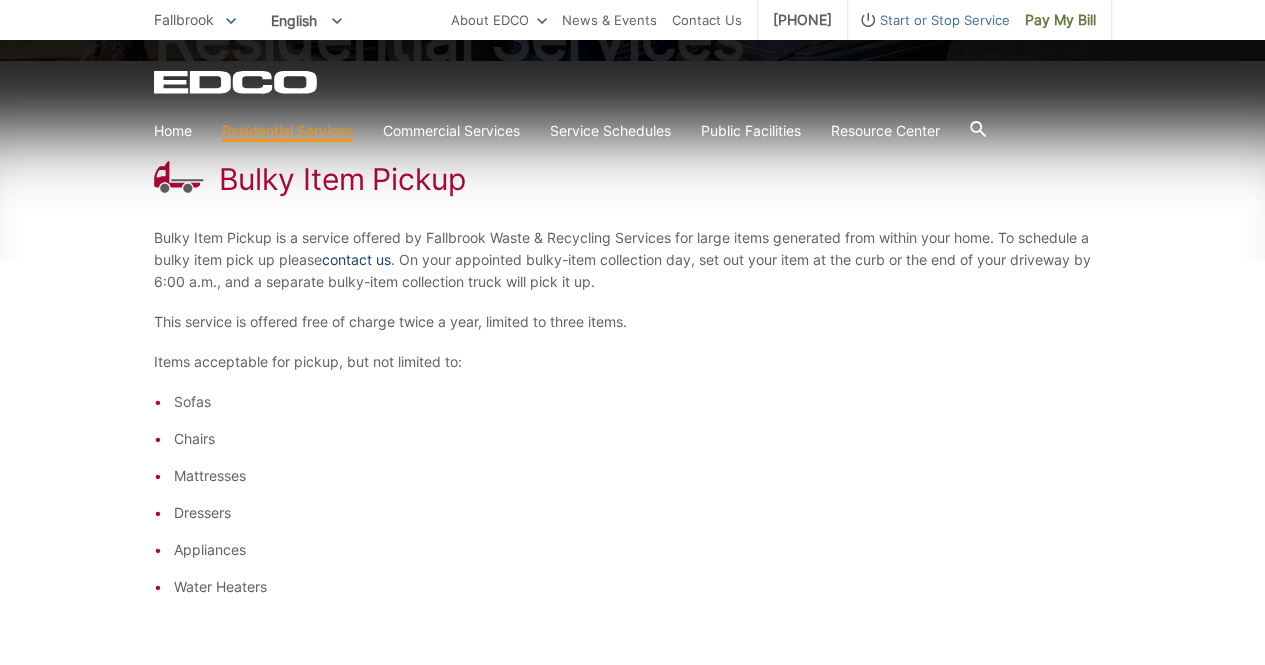 click on "contact us" at bounding box center (356, 260) 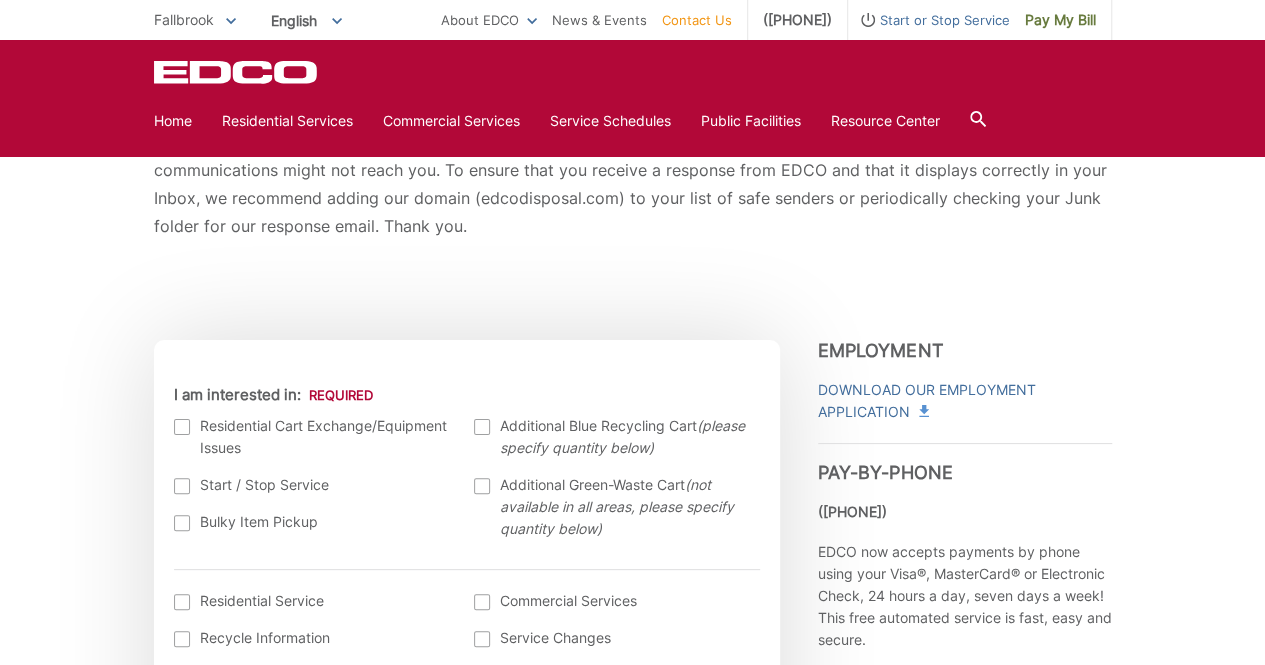 scroll, scrollTop: 490, scrollLeft: 0, axis: vertical 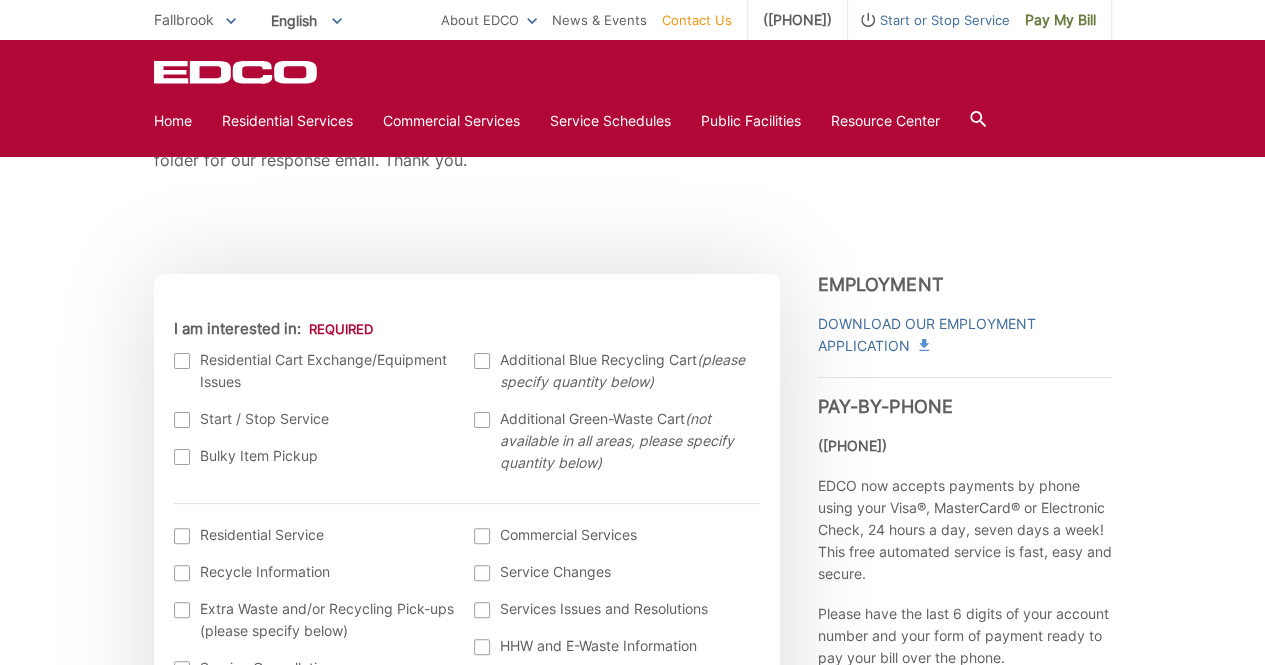 click at bounding box center (182, 457) 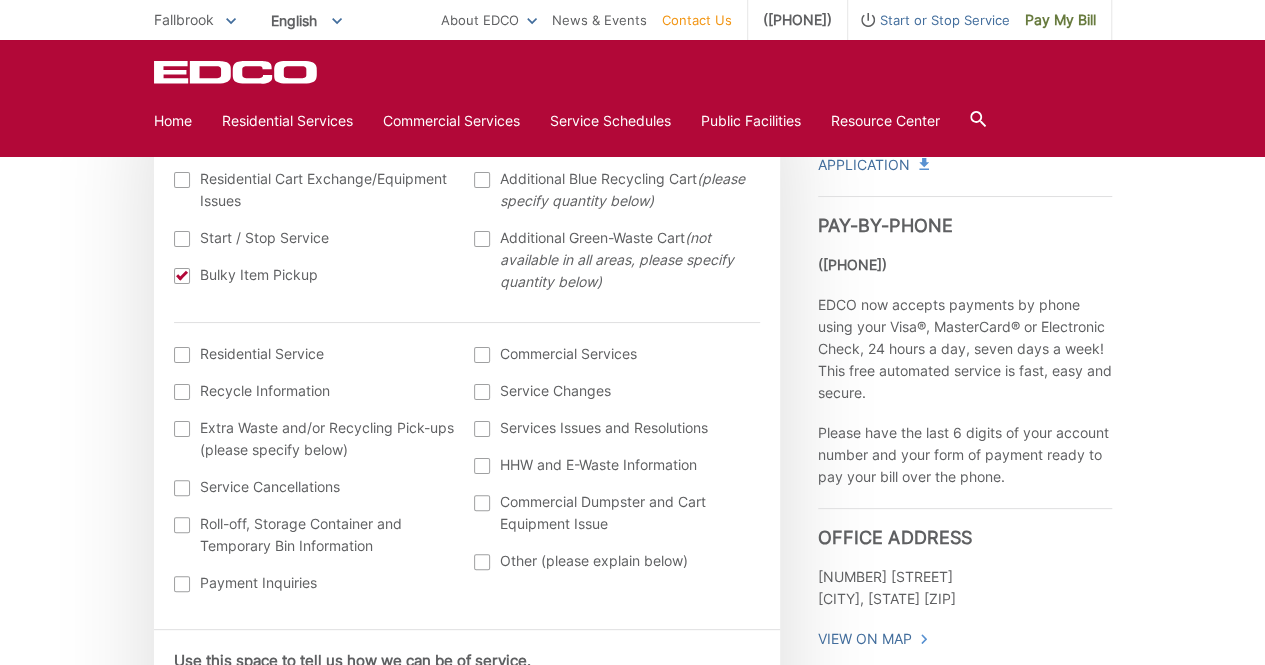 scroll, scrollTop: 672, scrollLeft: 0, axis: vertical 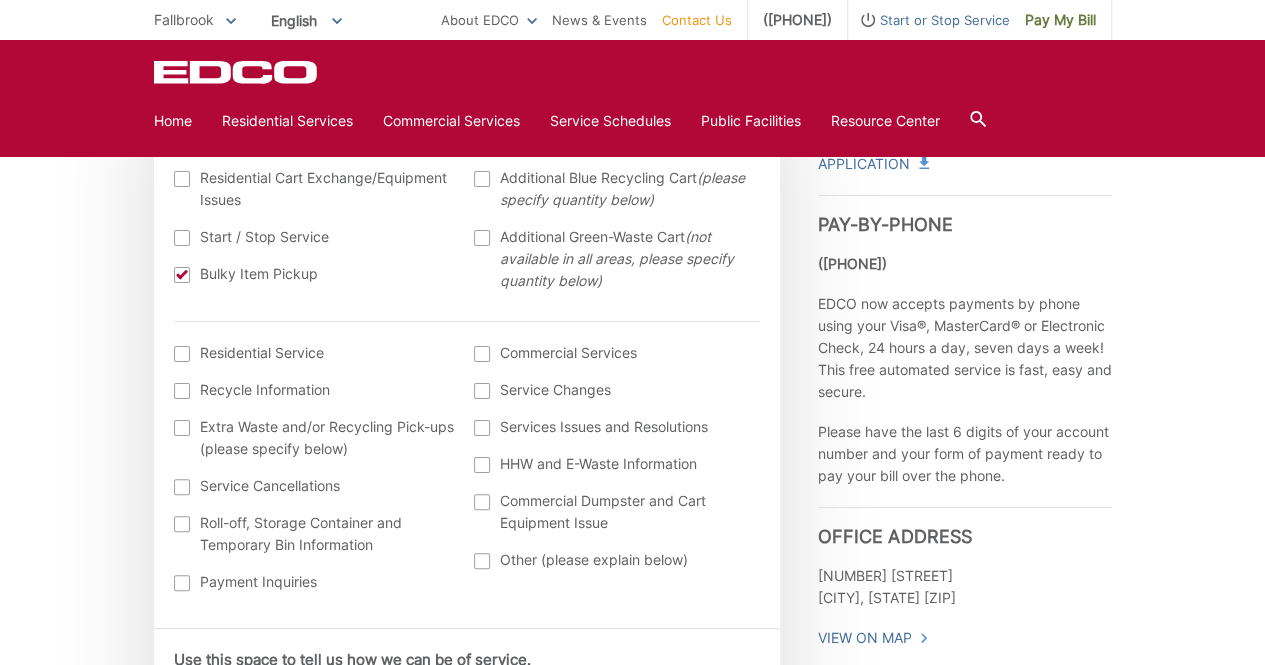 click at bounding box center (182, 354) 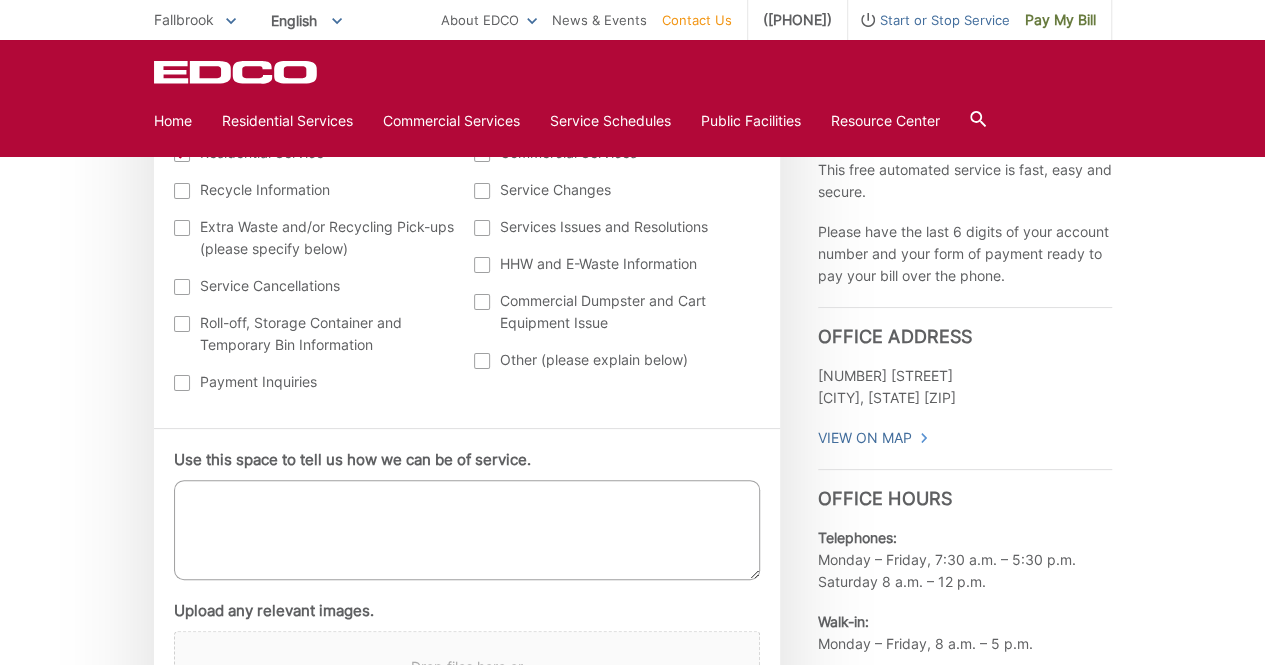scroll, scrollTop: 880, scrollLeft: 0, axis: vertical 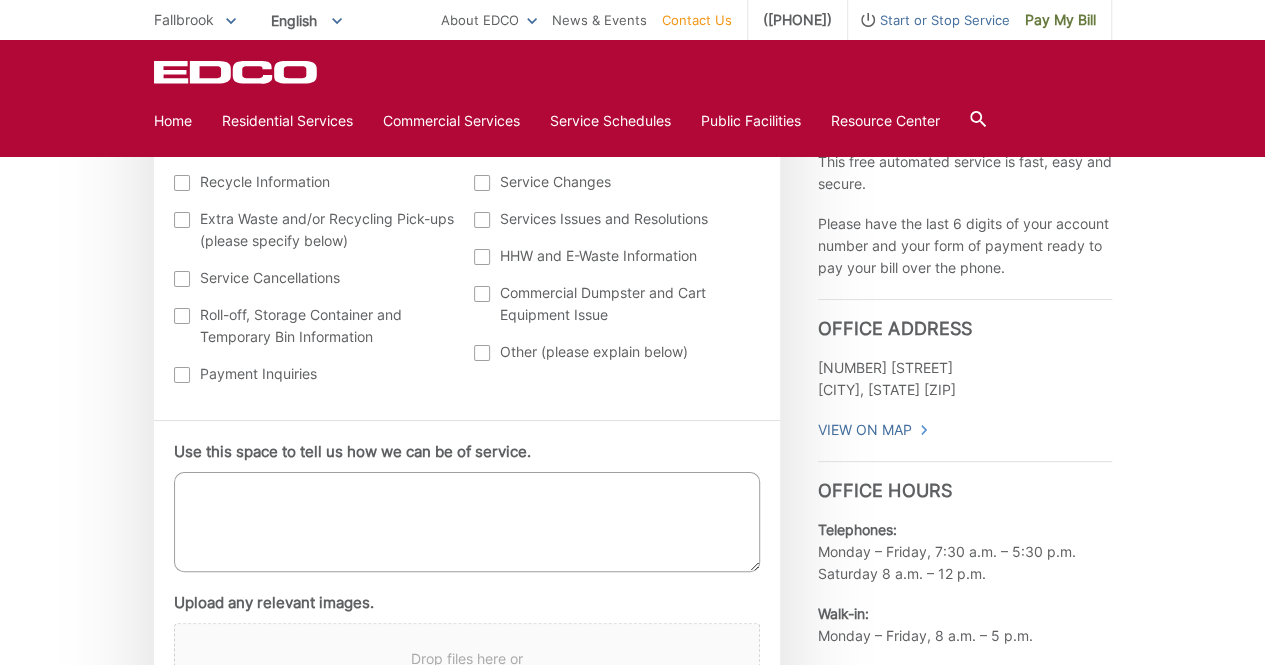 click on "Use this space to tell us how we can be of service." at bounding box center (467, 522) 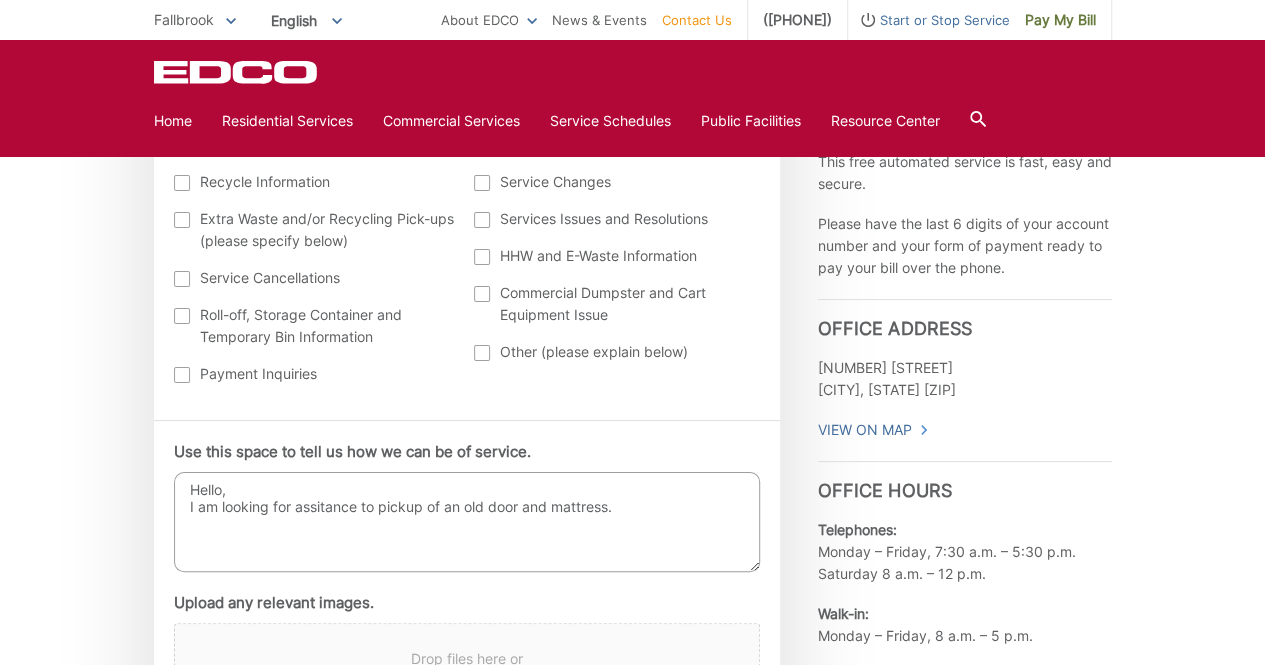 click on "Hello,
I am looking for assitance to pickup of an old door and mattress." at bounding box center [467, 522] 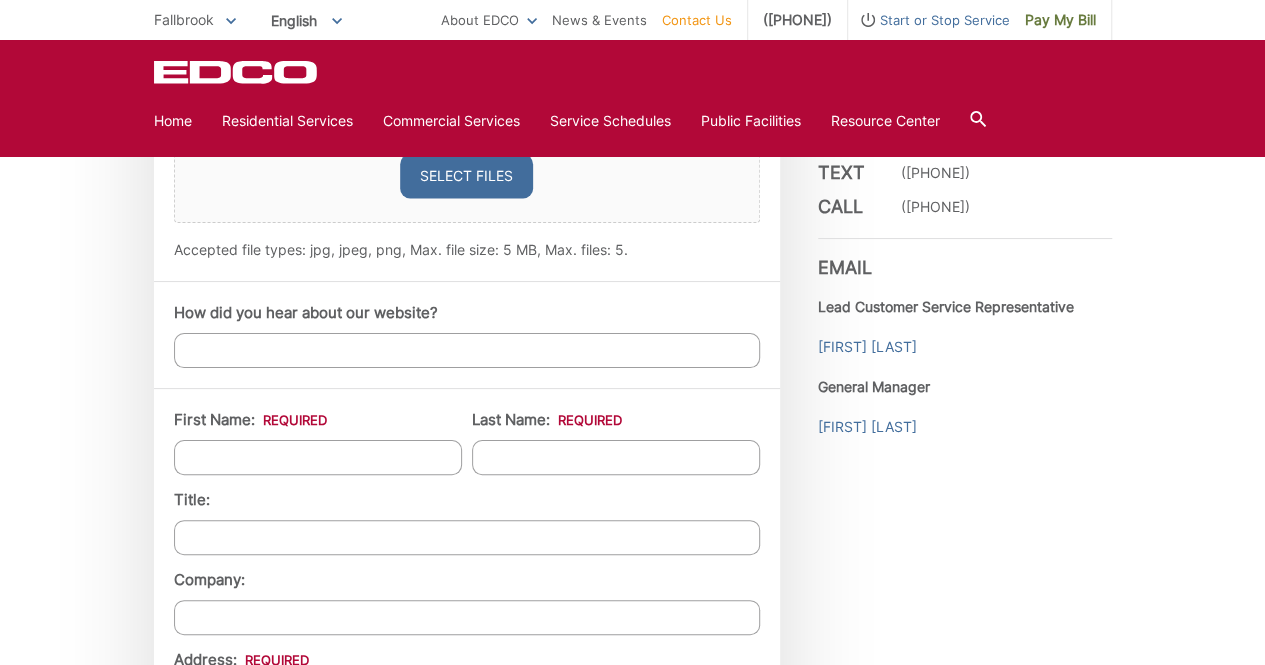 scroll, scrollTop: 1409, scrollLeft: 0, axis: vertical 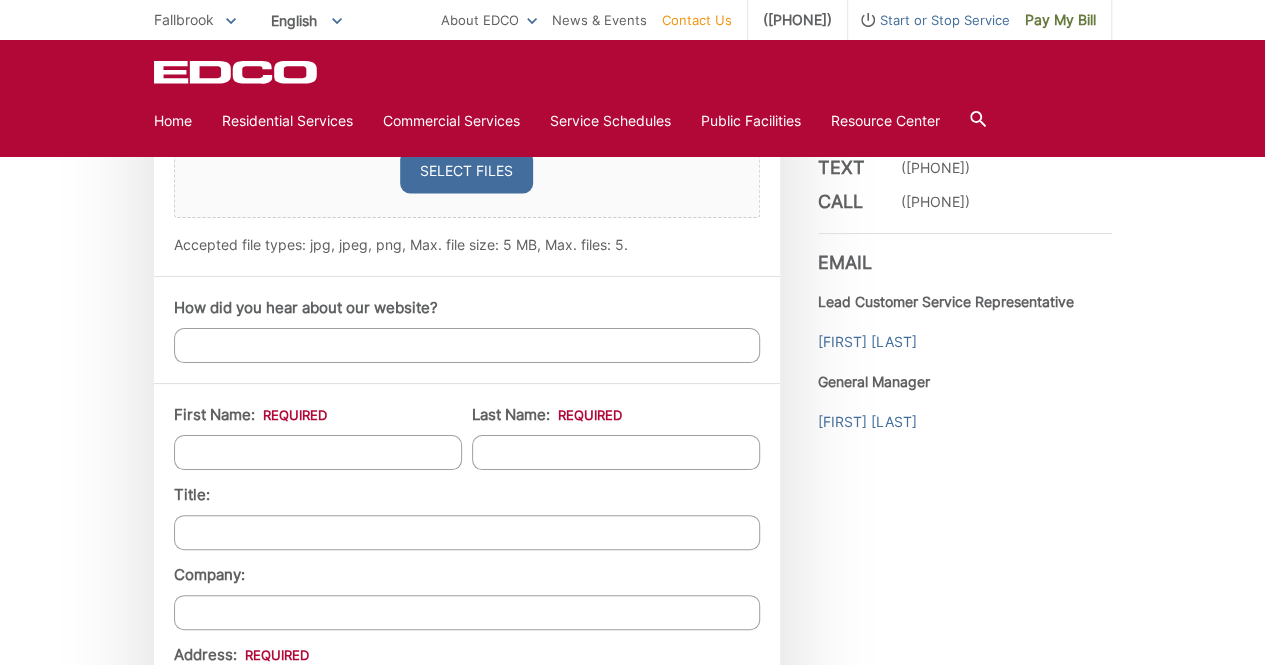 type on "Hello,
I am looking for assistance to pickup of an old door and mattress." 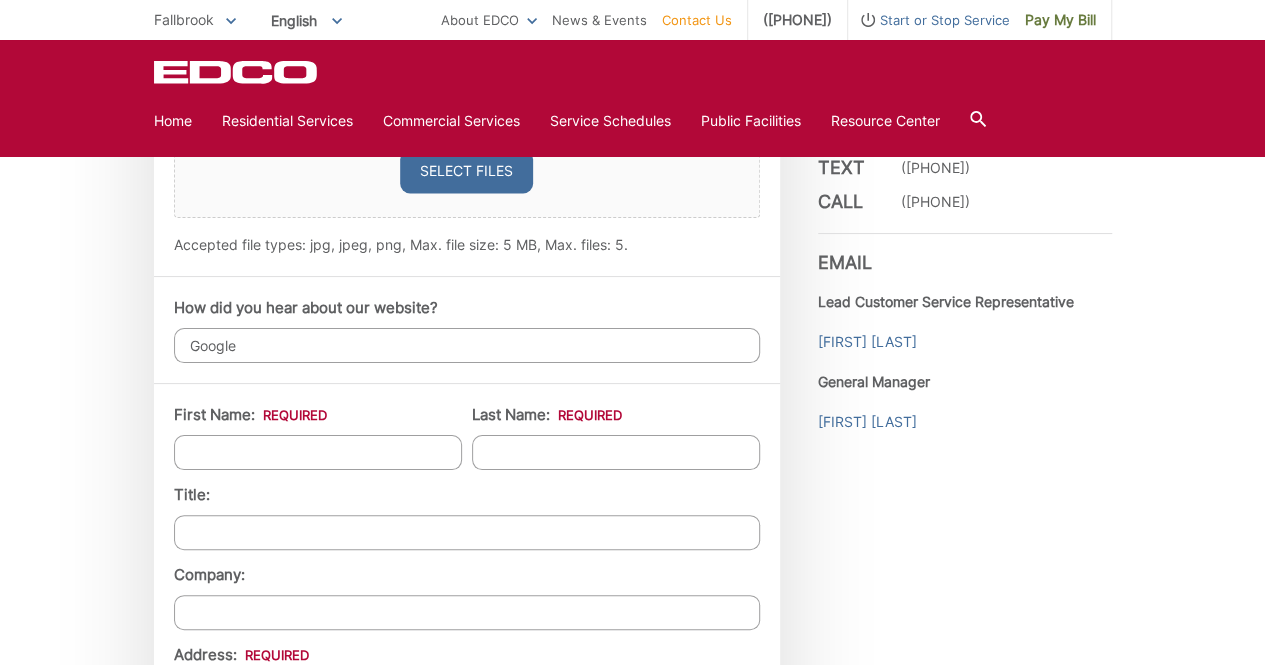 type on "Google" 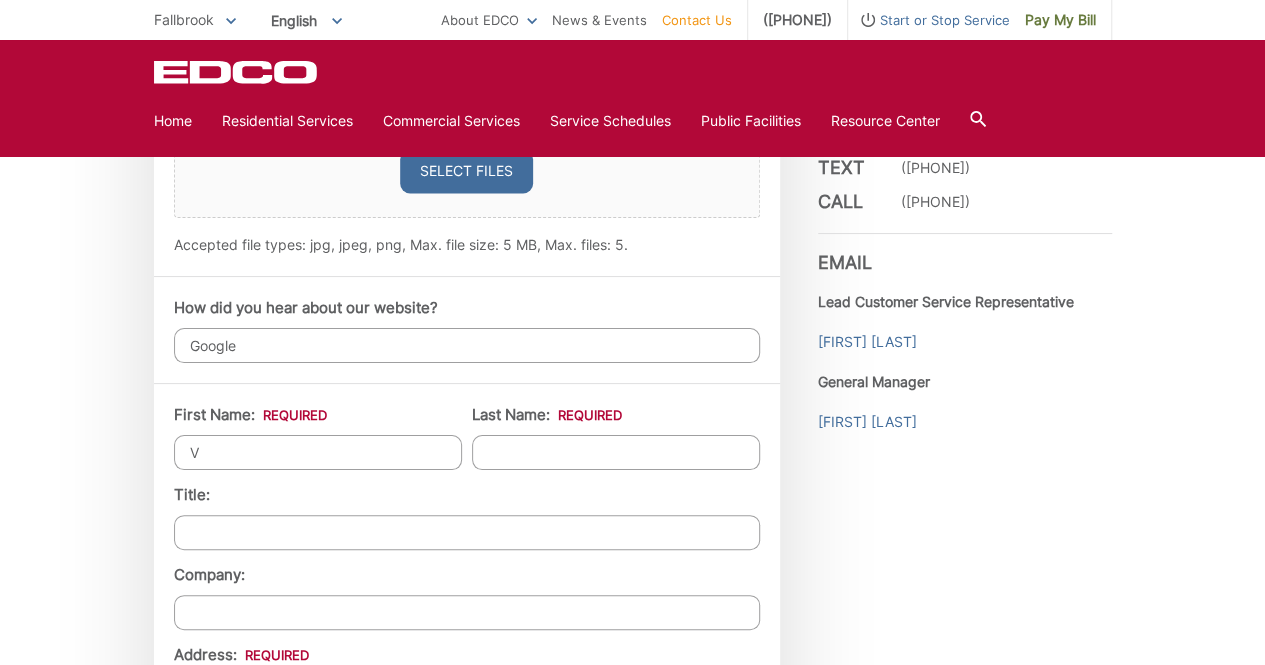 type on "[FIRST]" 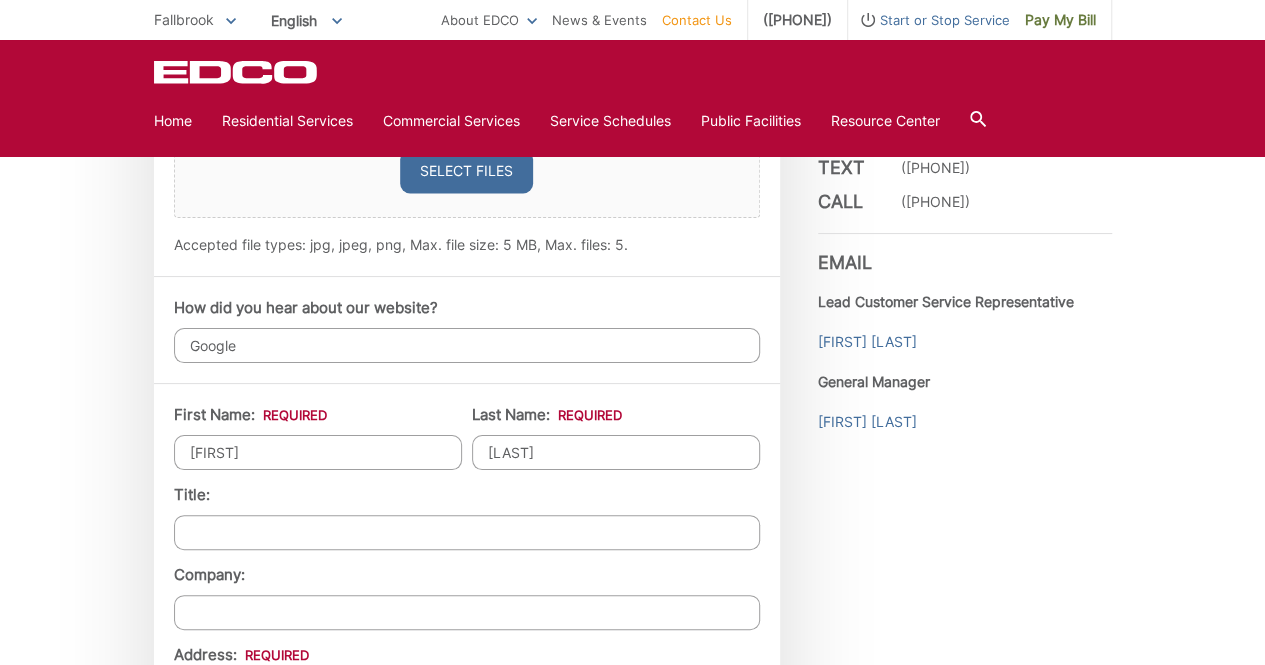 type on "[NUMBER] [STREET]" 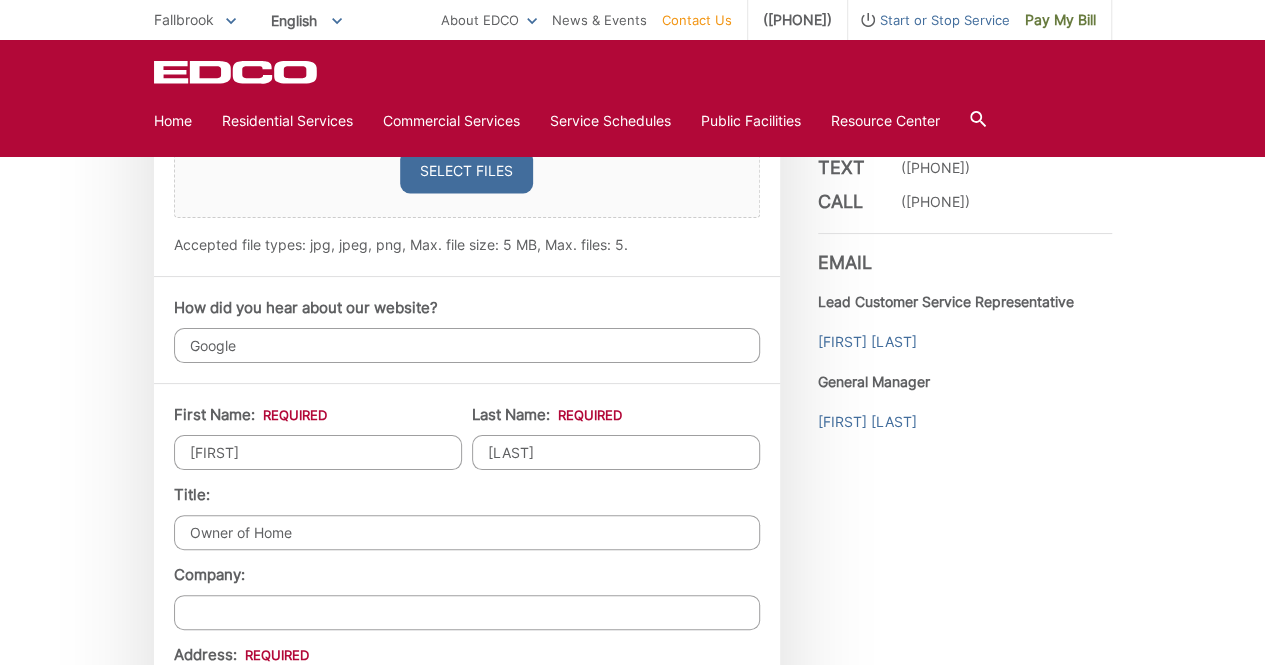 type on "Owner of Home" 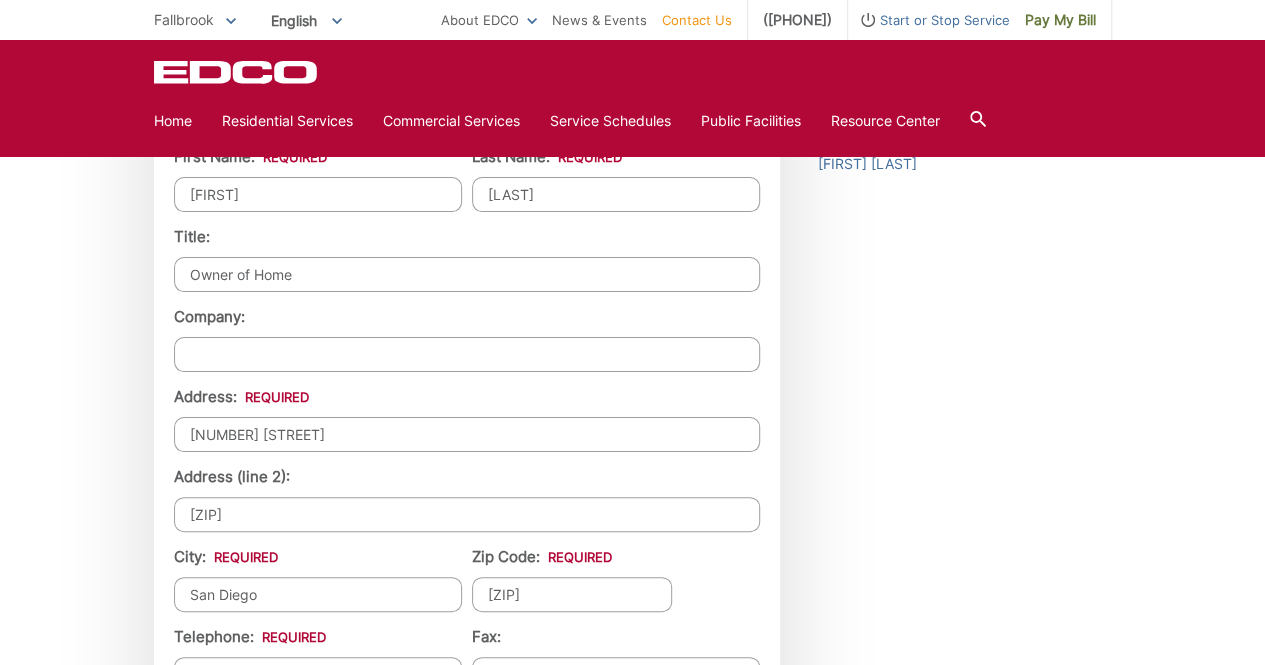 scroll, scrollTop: 1669, scrollLeft: 0, axis: vertical 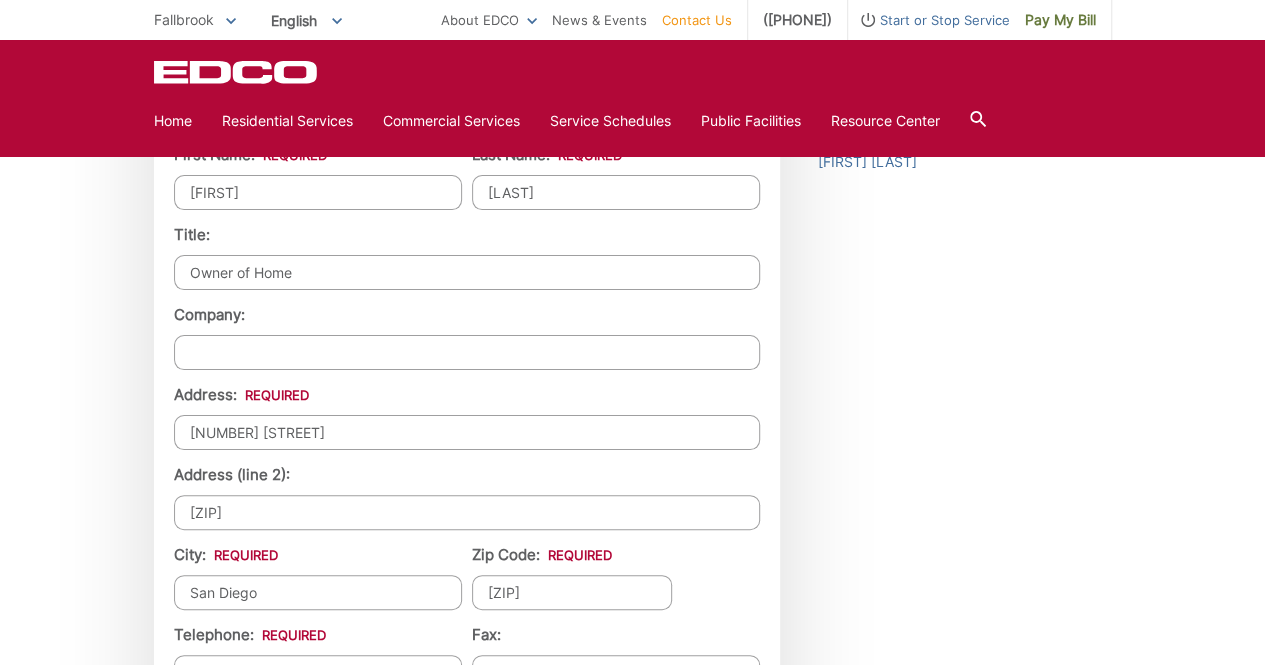 click on "Company:" at bounding box center (467, 352) 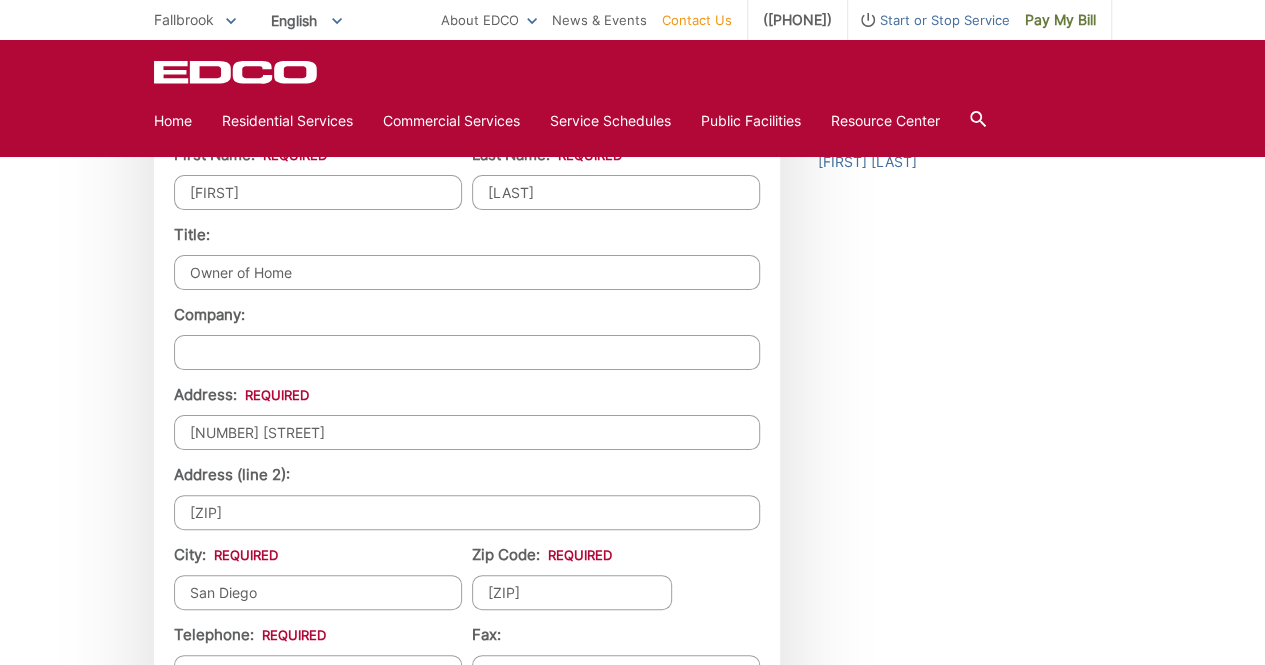 drag, startPoint x: 0, startPoint y: 324, endPoint x: 481, endPoint y: 427, distance: 491.90445 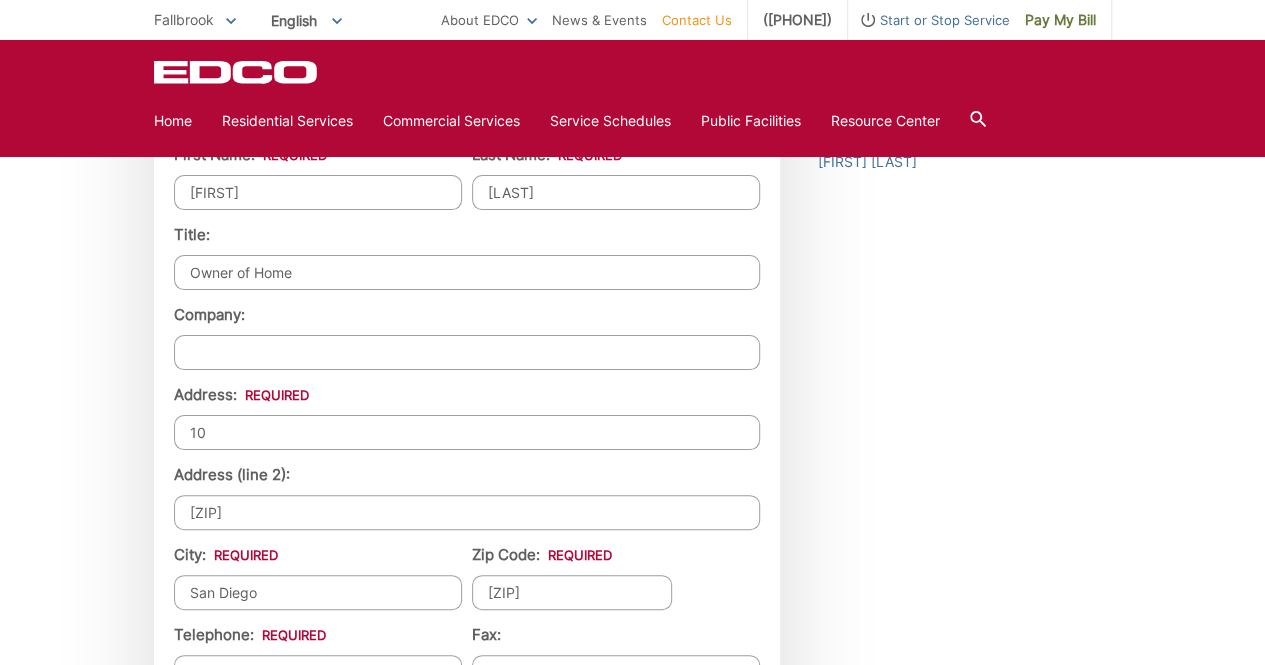 type on "1" 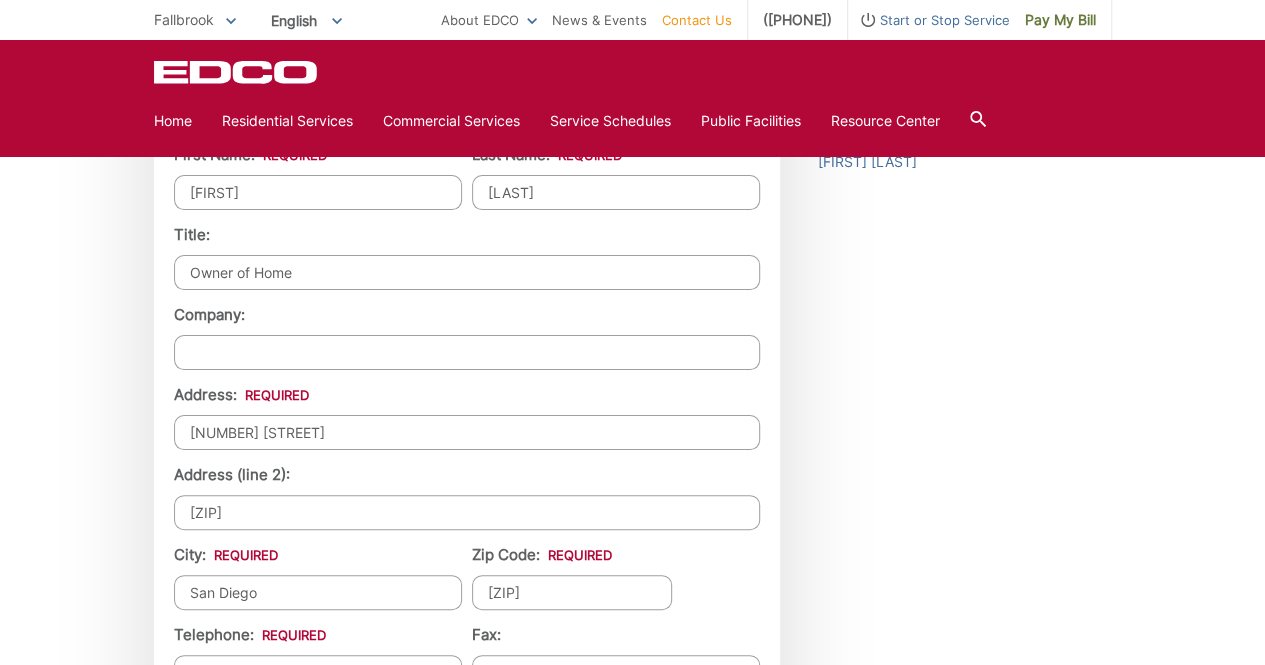 type on "[NUMBER] [STREET]" 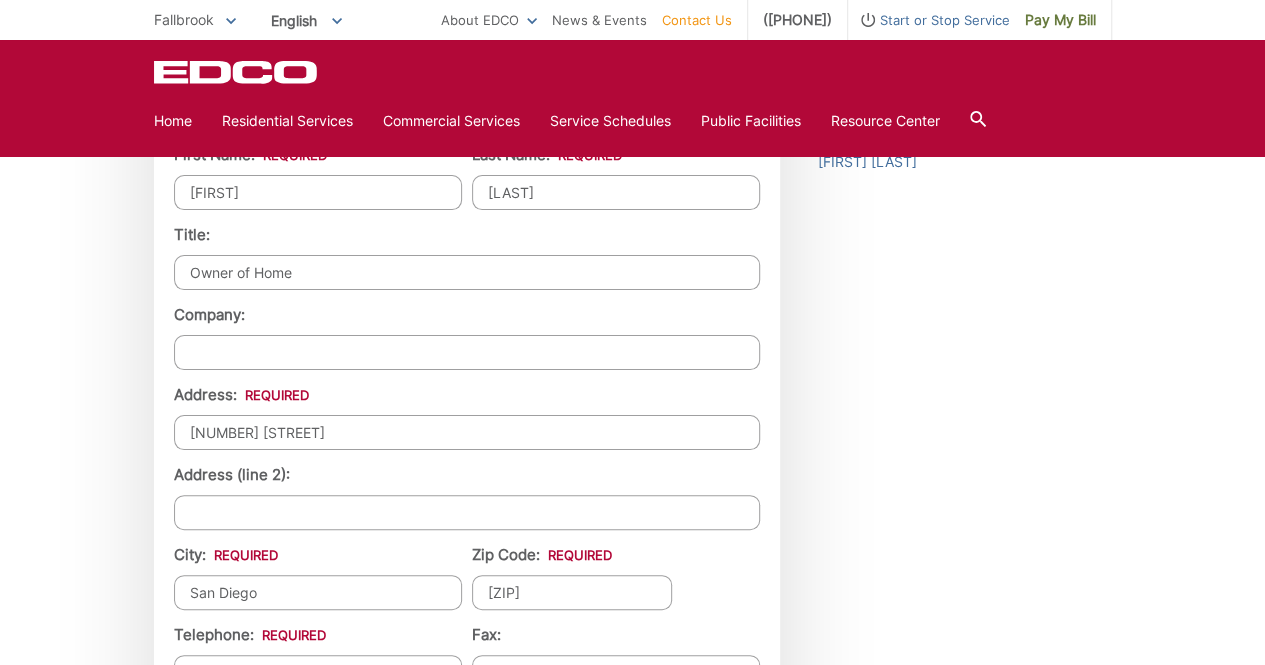 type 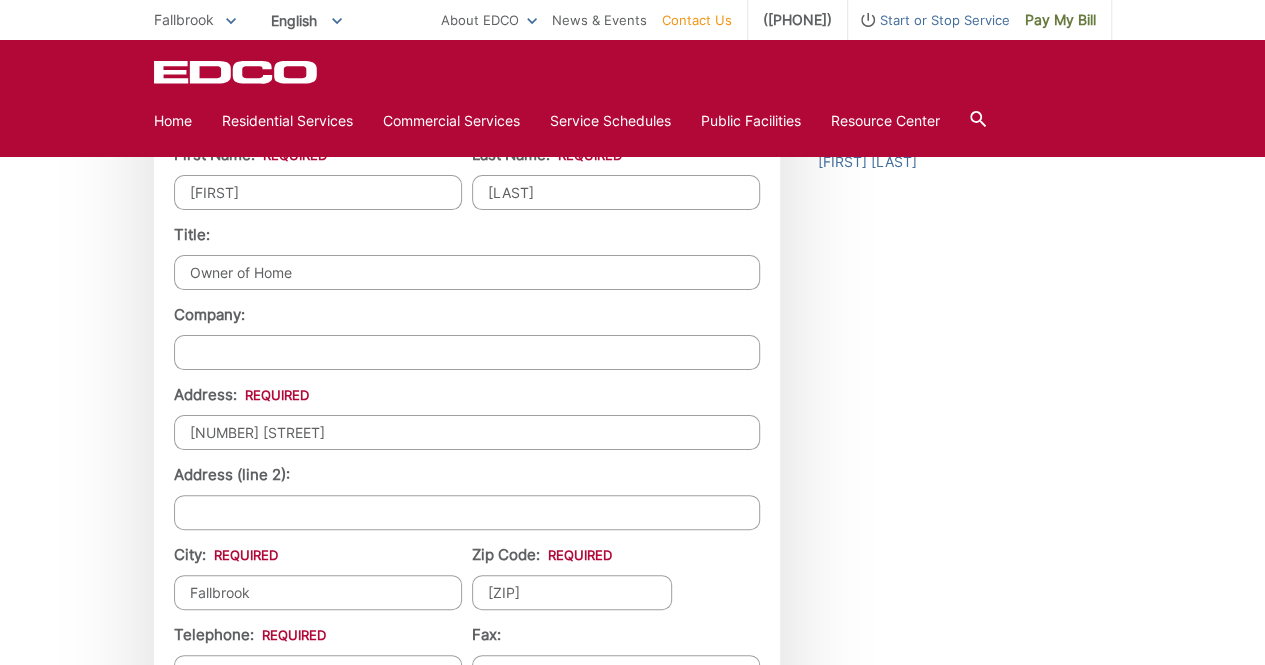 type on "Fallbrook" 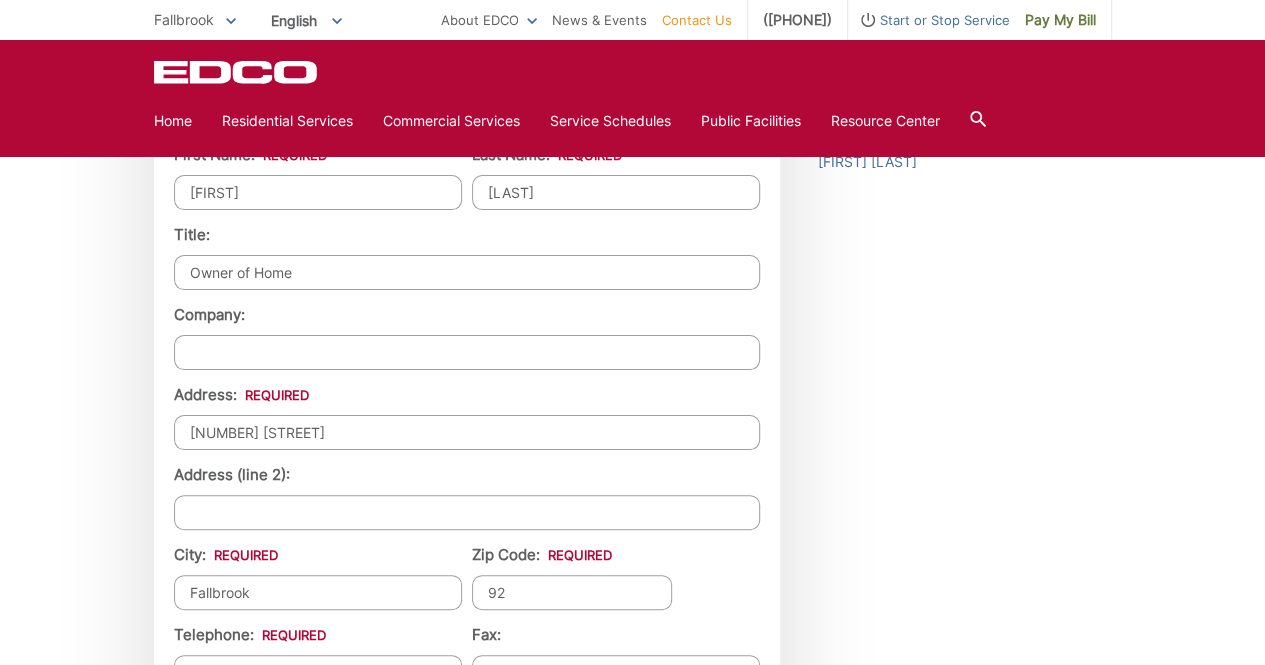 type on "9" 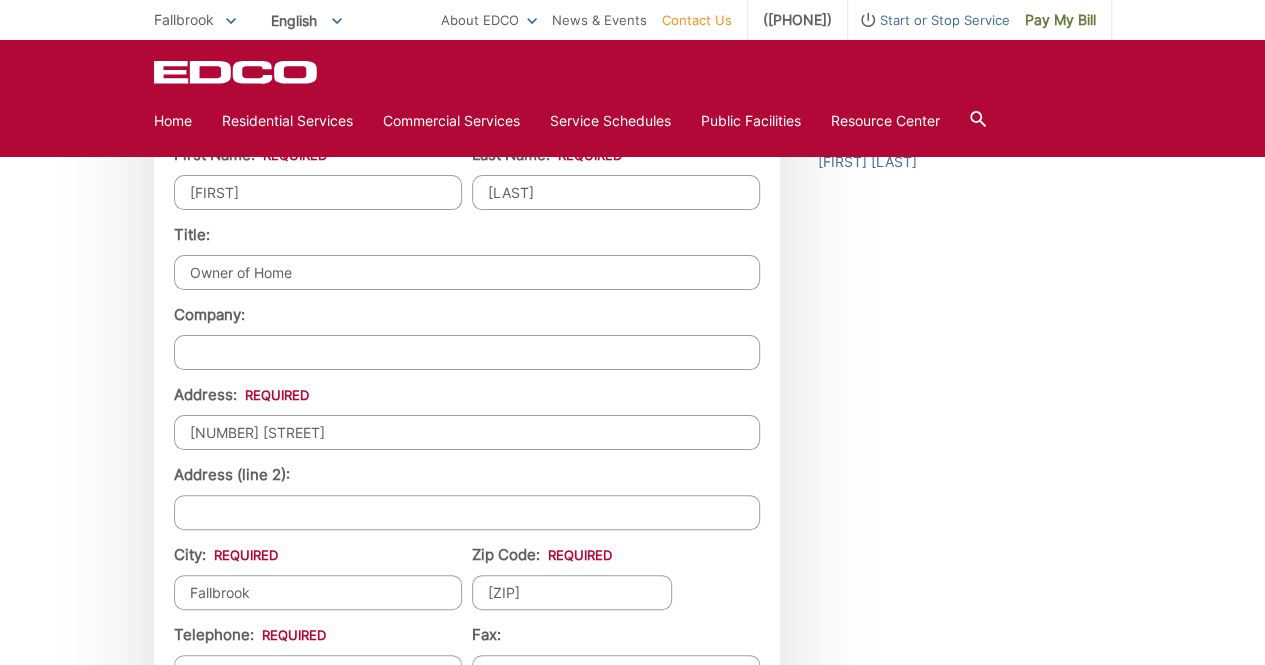 type on "[ZIP]" 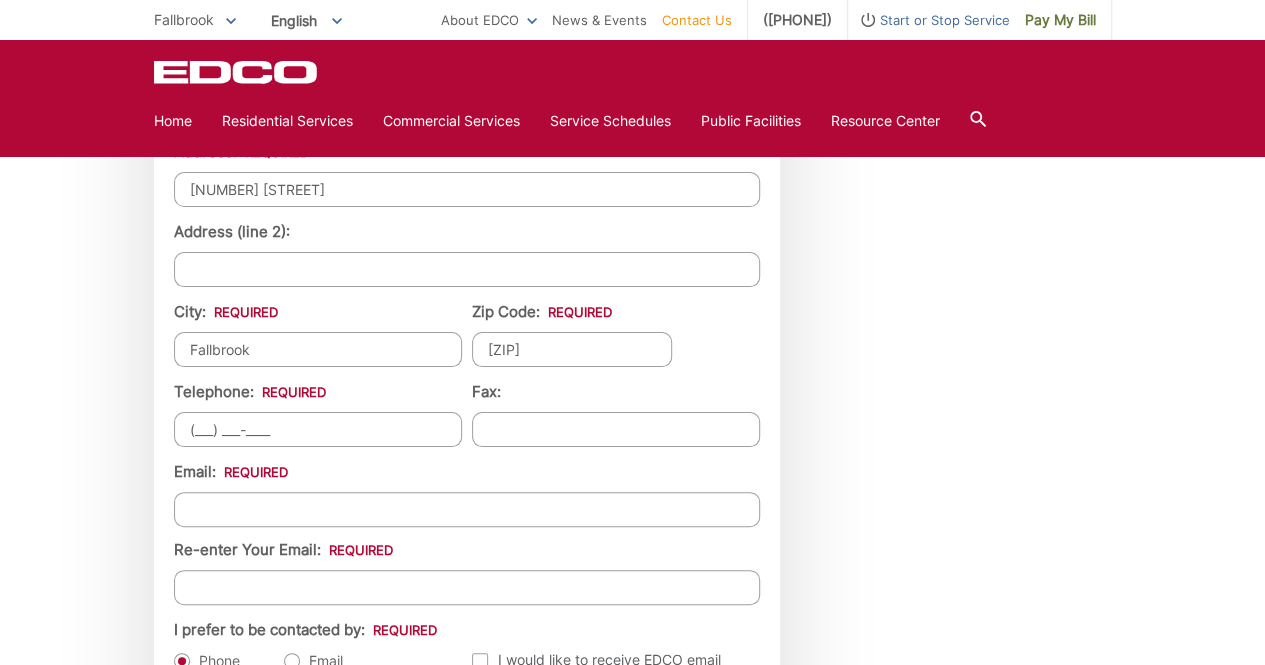 click on "(___) ___-____" at bounding box center (318, 429) 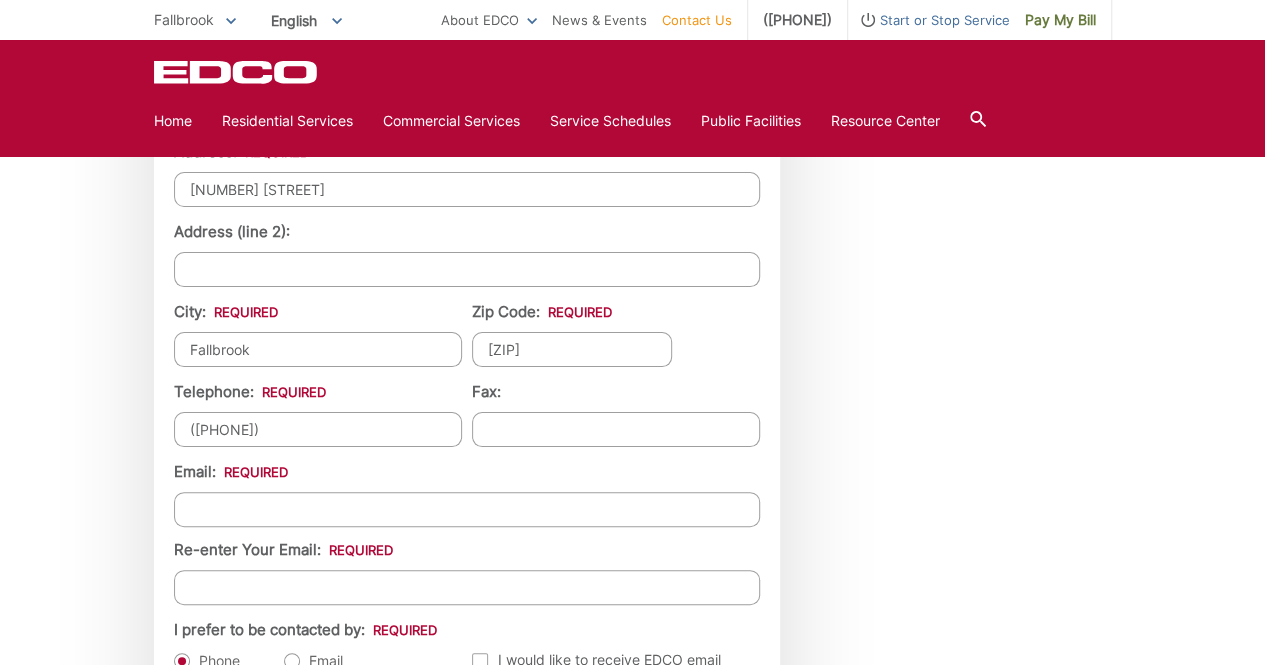 type on "([PHONE])" 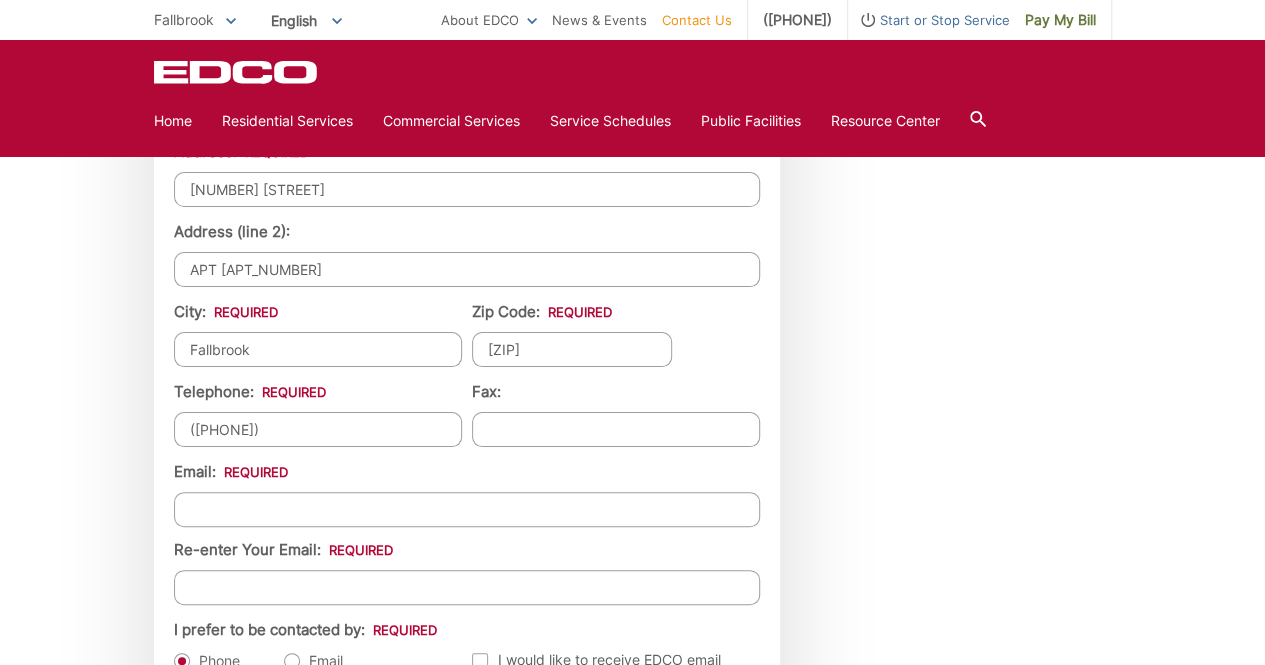 type on "bjknoble77@[EXAMPLE.COM]" 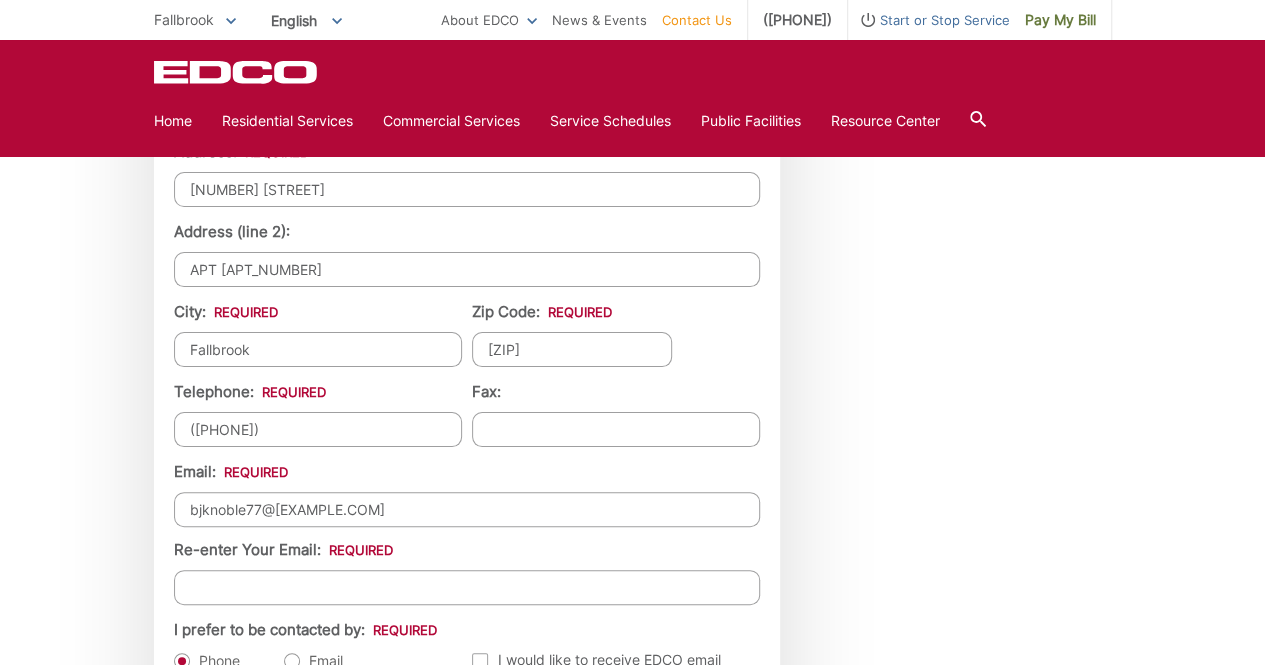 type on "bjknoble77@[EXAMPLE.COM]" 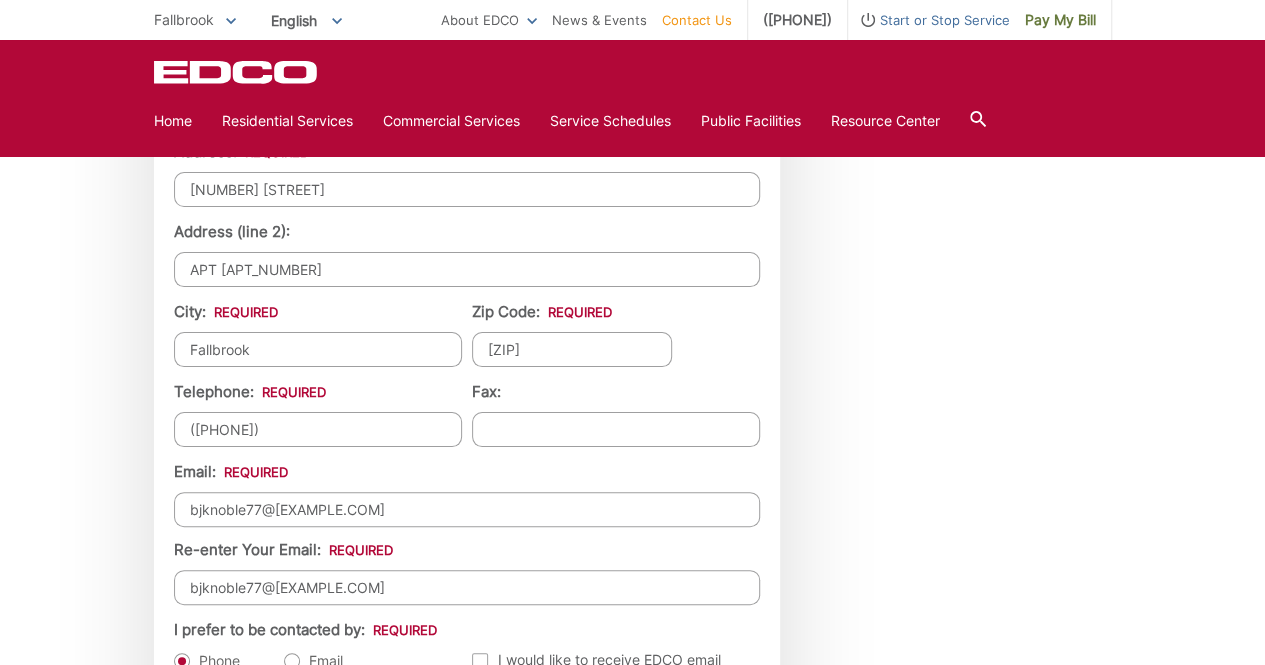 click on "First Name: * [FIRST] Last Name: * [LAST] Title: Owner of Home Company: Address: * [NUMBER] [STREET] Address (line 2): APT 206 City: * [CITY] Zip Code: * [ZIP] Telephone: * ([PHONE]) Fax: Email *
Email:
bjknoble77@[EXAMPLE.COM]
Re-enter Your Email:
bjknoble77@[EXAMPLE.COM]
I prefer to be contacted by: *
Phone
Email
Email Alerts   I would like to receive EDCO email alerts Email Alerts   I would like to receive EDI email alerts Email Alerts   I would like to receive RDS email alerts" at bounding box center (467, 297) 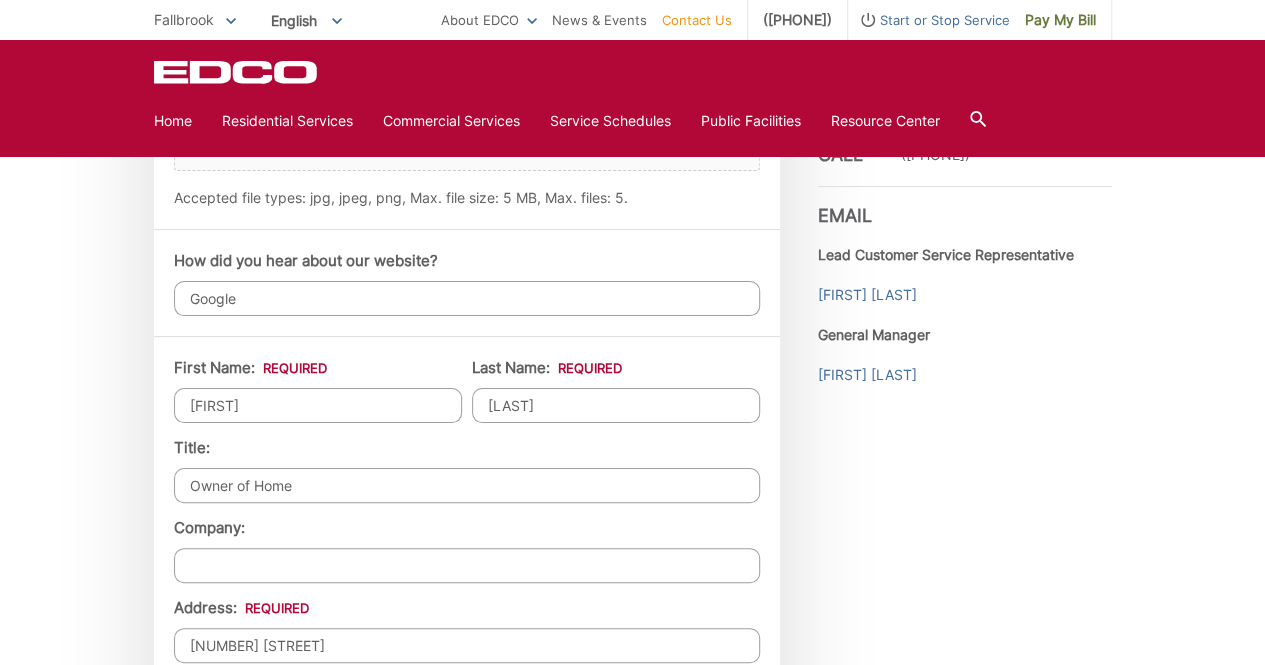 scroll, scrollTop: 1447, scrollLeft: 0, axis: vertical 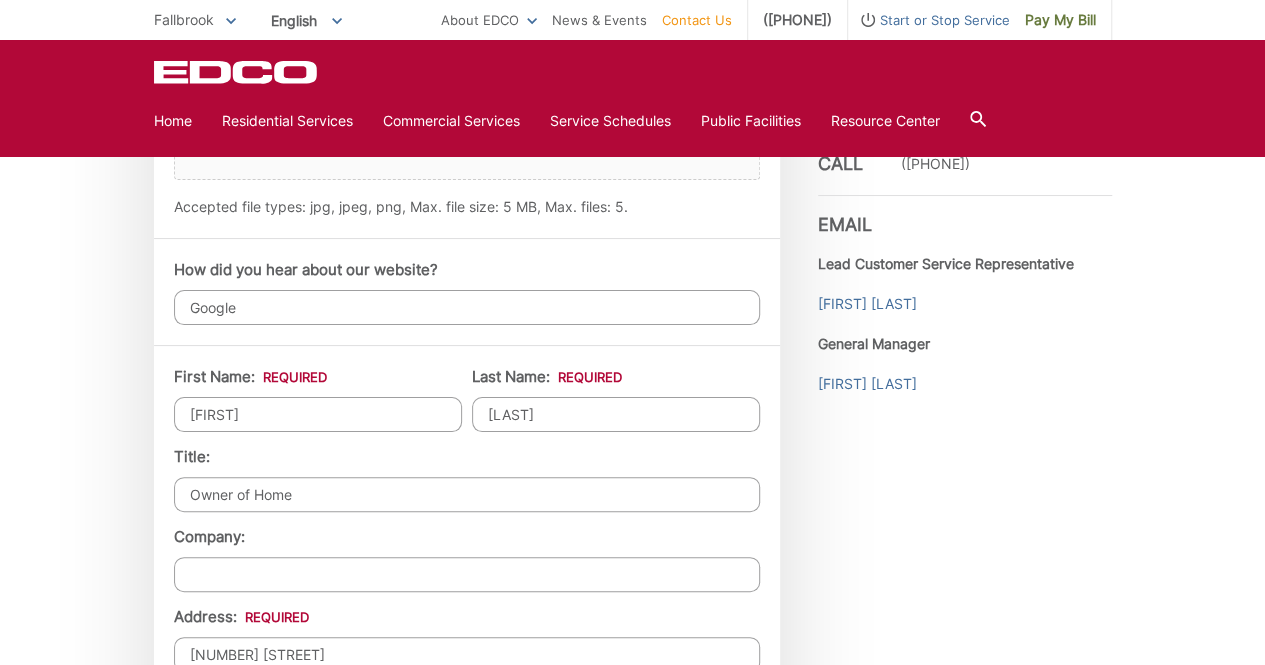 drag, startPoint x: 260, startPoint y: 413, endPoint x: 0, endPoint y: 321, distance: 275.79703 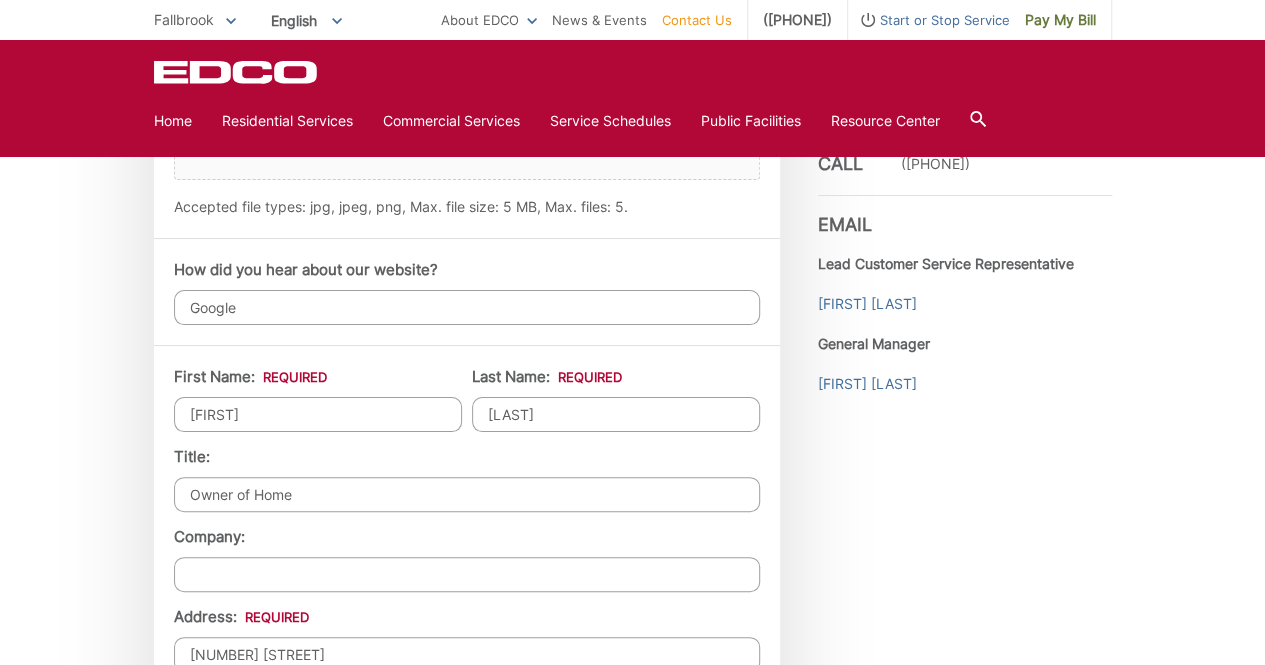 click on "[FIRST]" at bounding box center (318, 414) 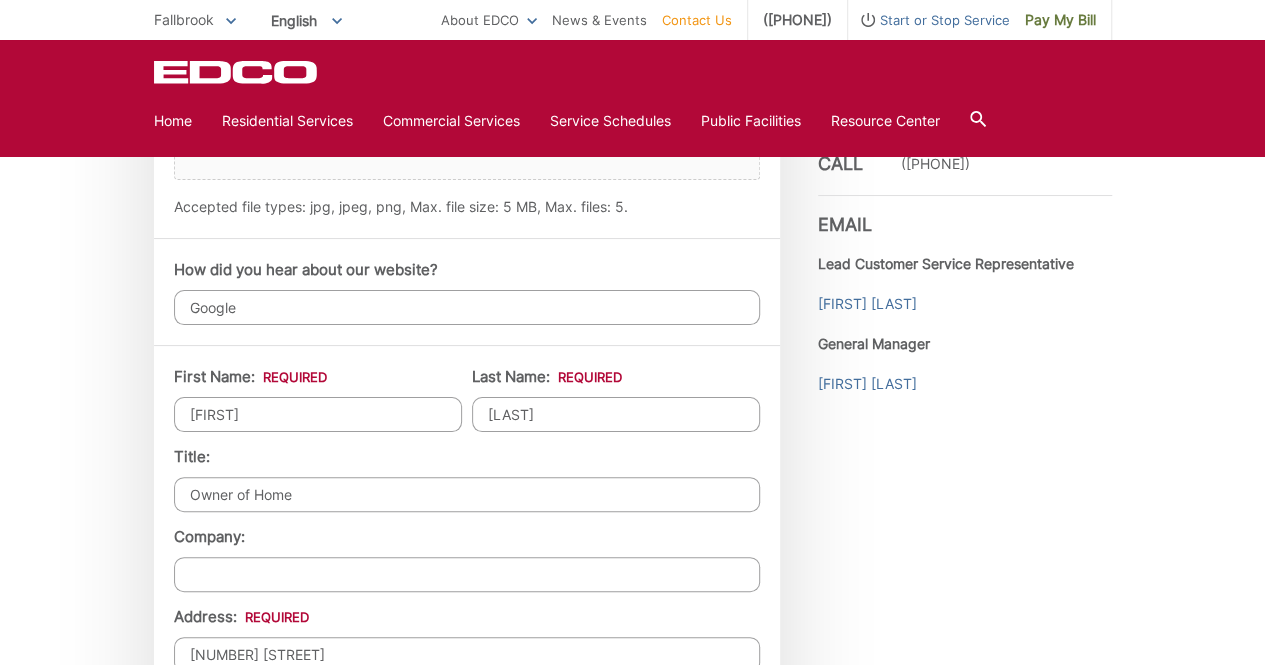 drag, startPoint x: 280, startPoint y: 419, endPoint x: 52, endPoint y: 395, distance: 229.25967 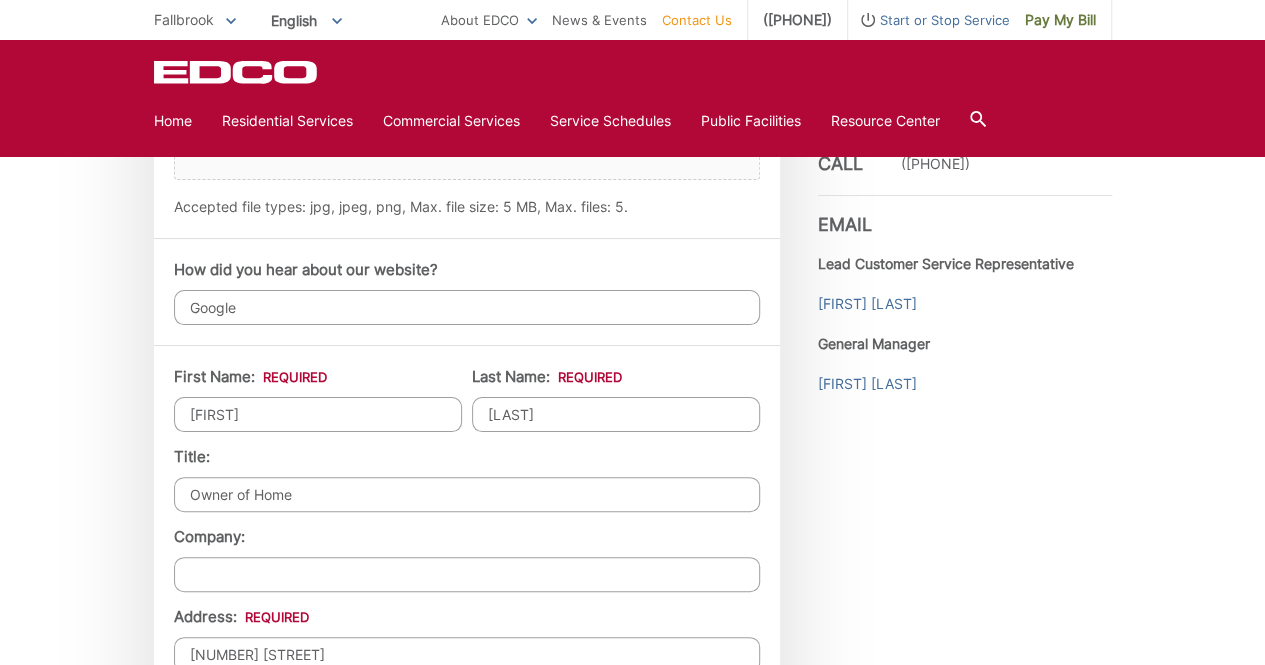 type on "[FIRST]" 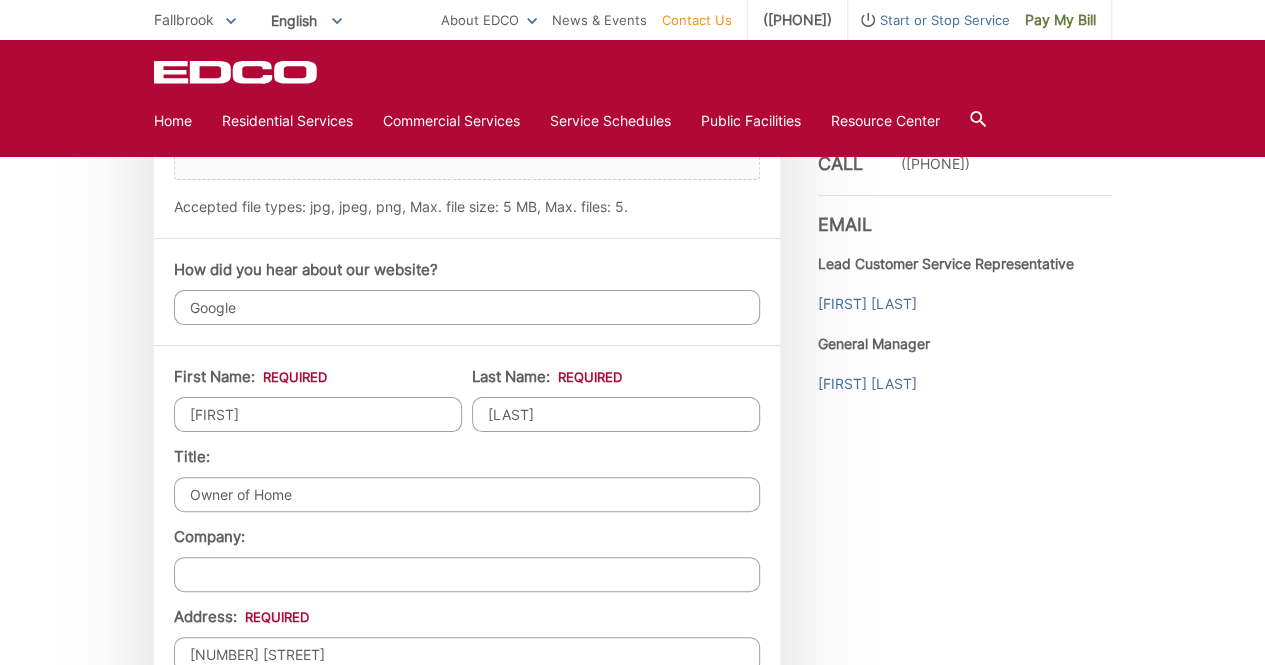 click on "EDCO keeps your response strictly confidential.  We do not provide it to any outside source. You will not receive any unsolicited e-mail as a result of your input. Please expect a response within one business day.
* Please be aware that email providers include spam blockers that can affect the delivery and display of some email messages and/or cause a response email to be sent to a junk folder. This means that sometimes those desired e-mail communications might not reach you. To ensure that you receive a response from EDCO and that it displays correctly in your Inbox, we recommend adding our domain (edcodisposal.com) to your list of safe senders or periodically checking your Junk folder for our response email. Thank you.
Entry Status None
*" at bounding box center (632, 257) 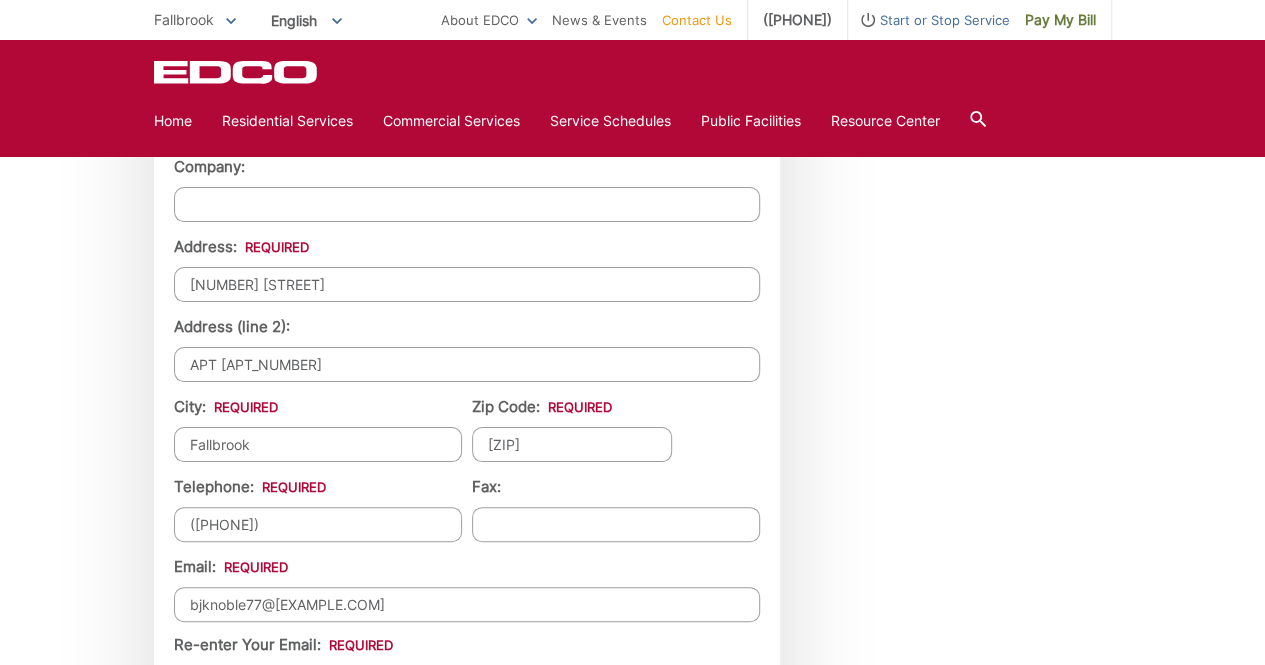 scroll, scrollTop: 1820, scrollLeft: 0, axis: vertical 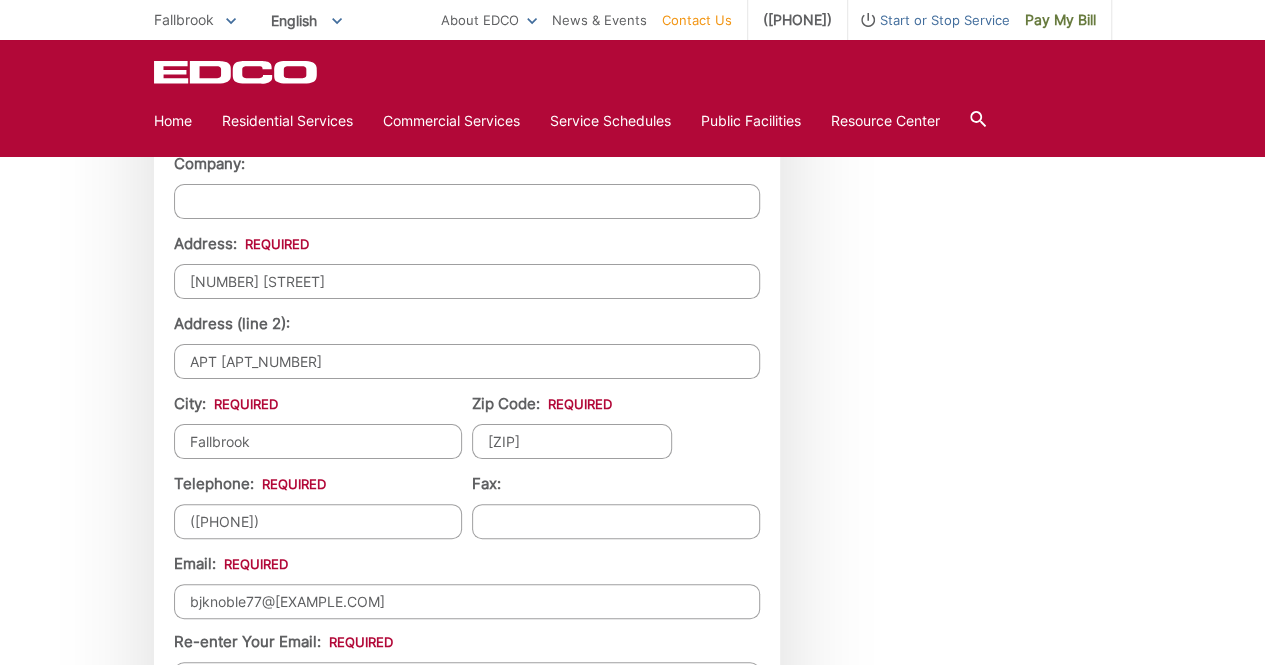 click on "APT [APT_NUMBER]" at bounding box center (467, 361) 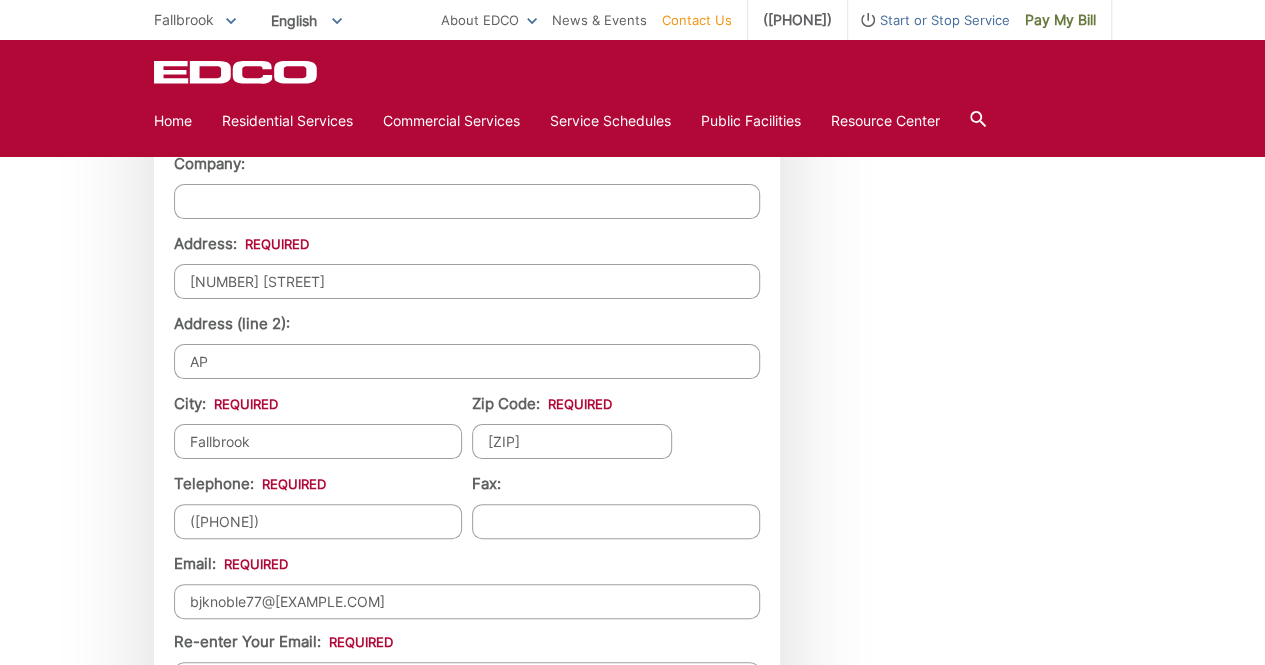 type on "A" 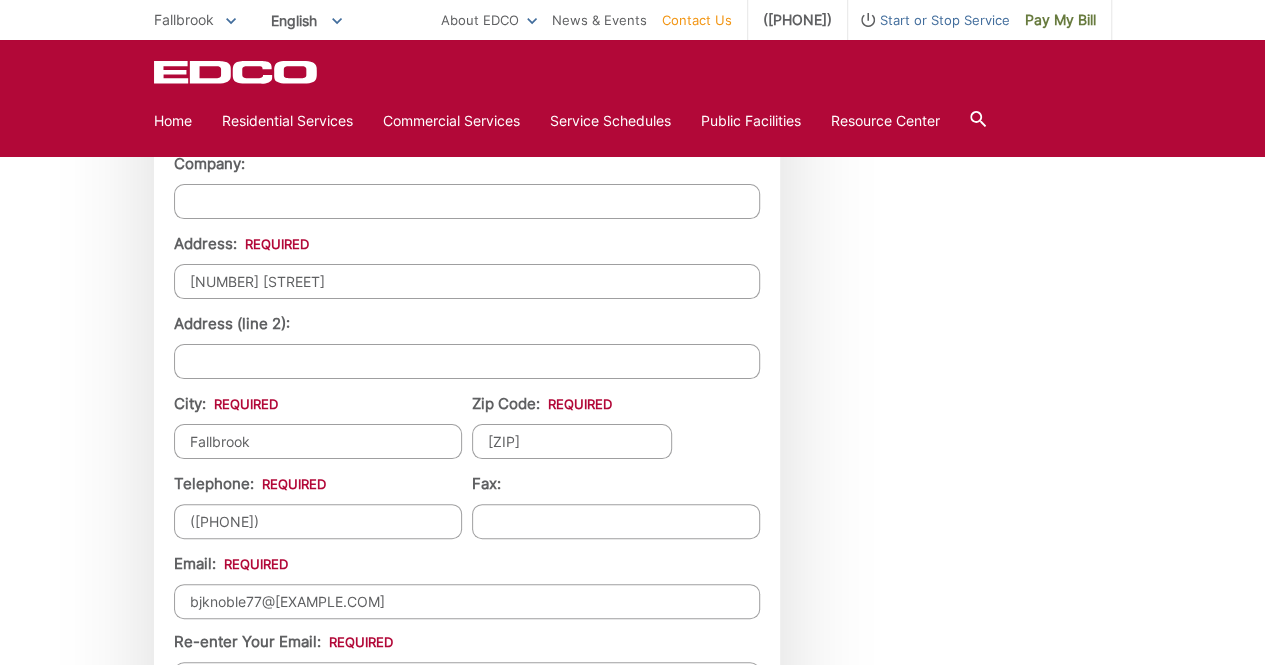 type 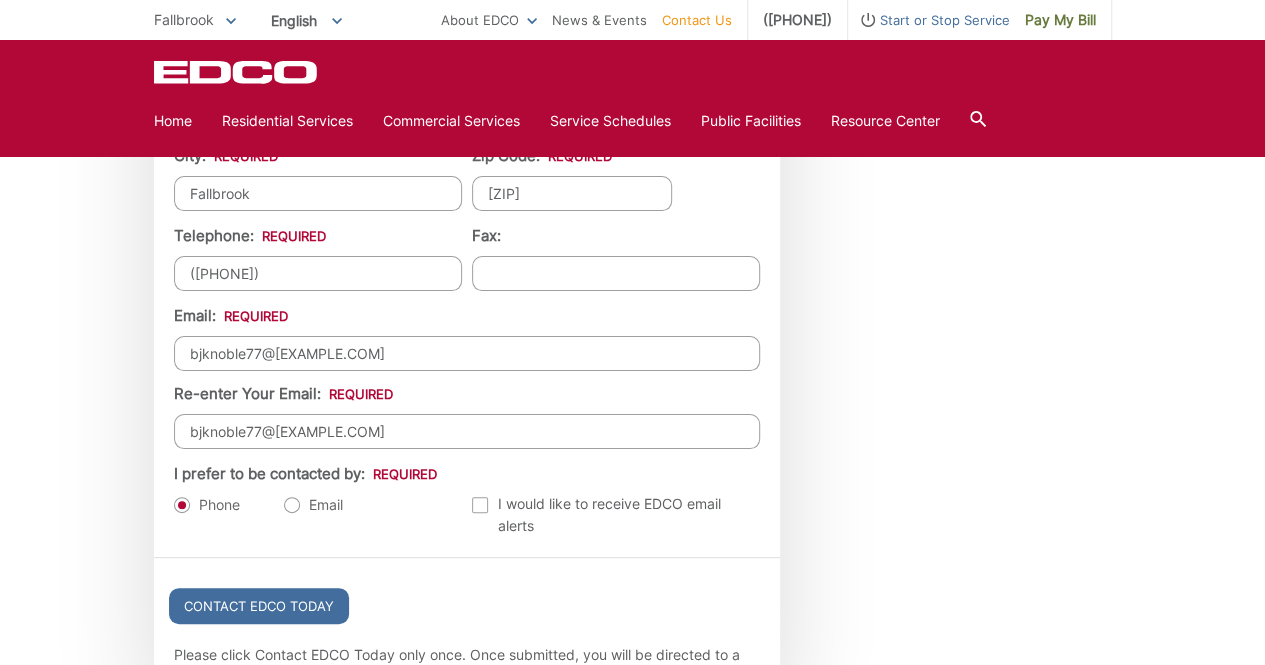 scroll, scrollTop: 2094, scrollLeft: 0, axis: vertical 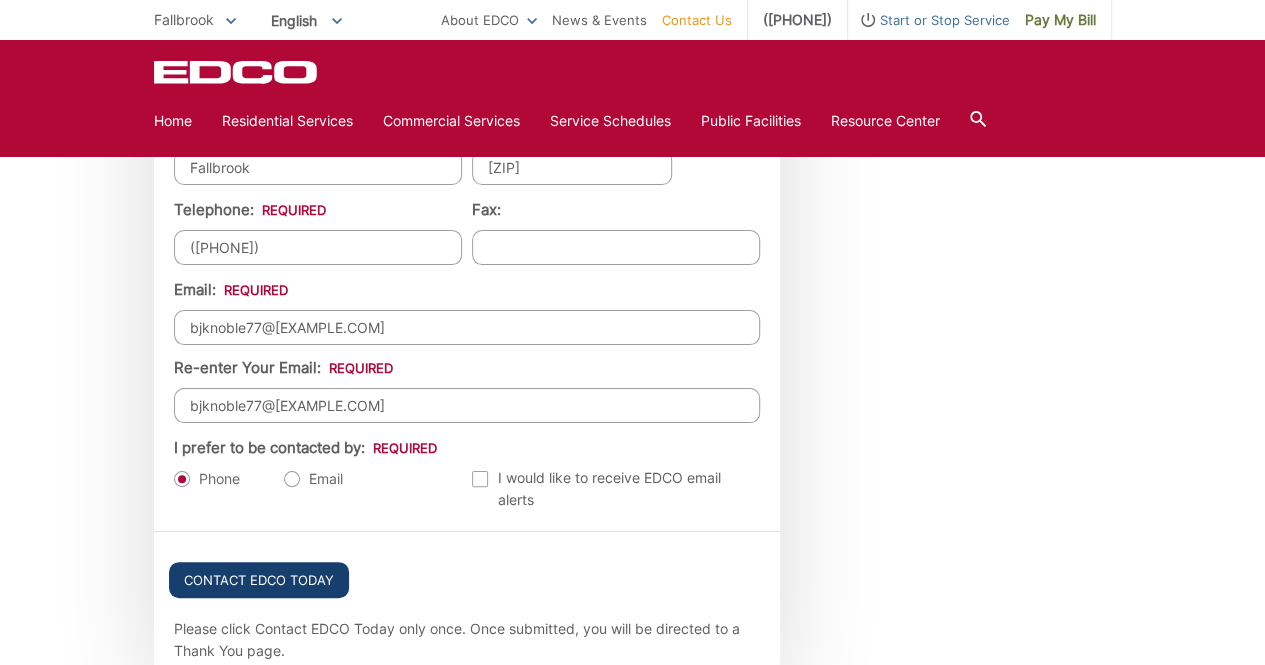 click on "Contact EDCO Today" at bounding box center (259, 580) 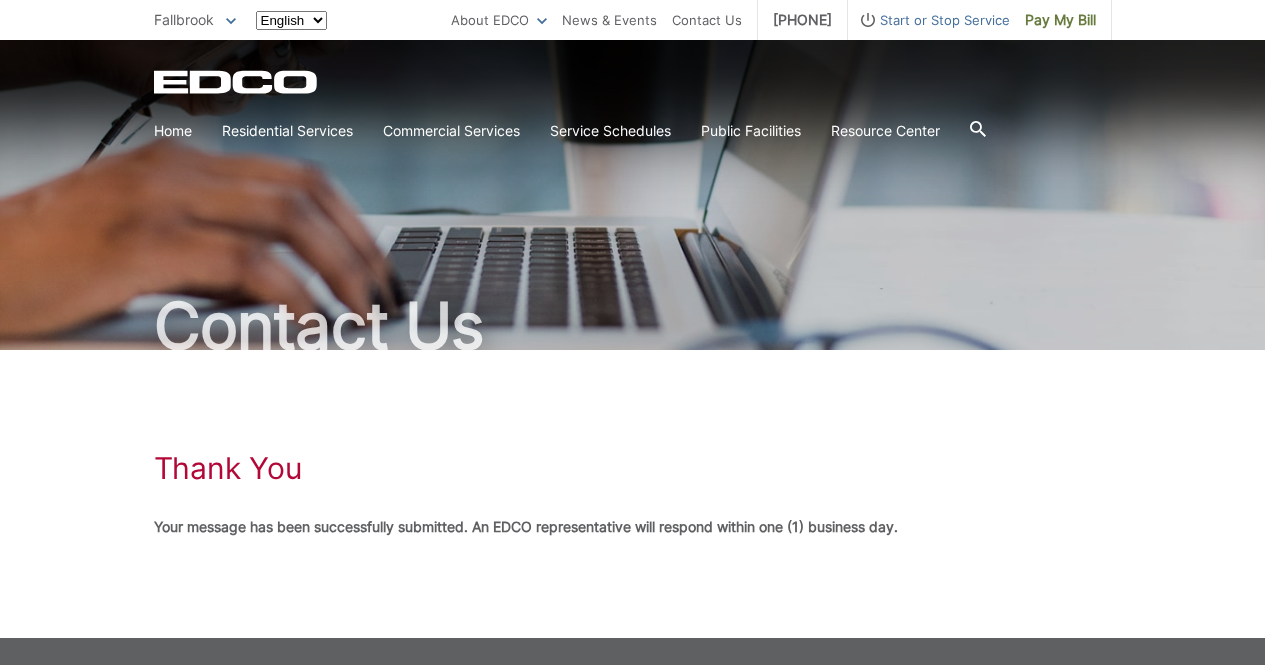 scroll, scrollTop: 0, scrollLeft: 0, axis: both 